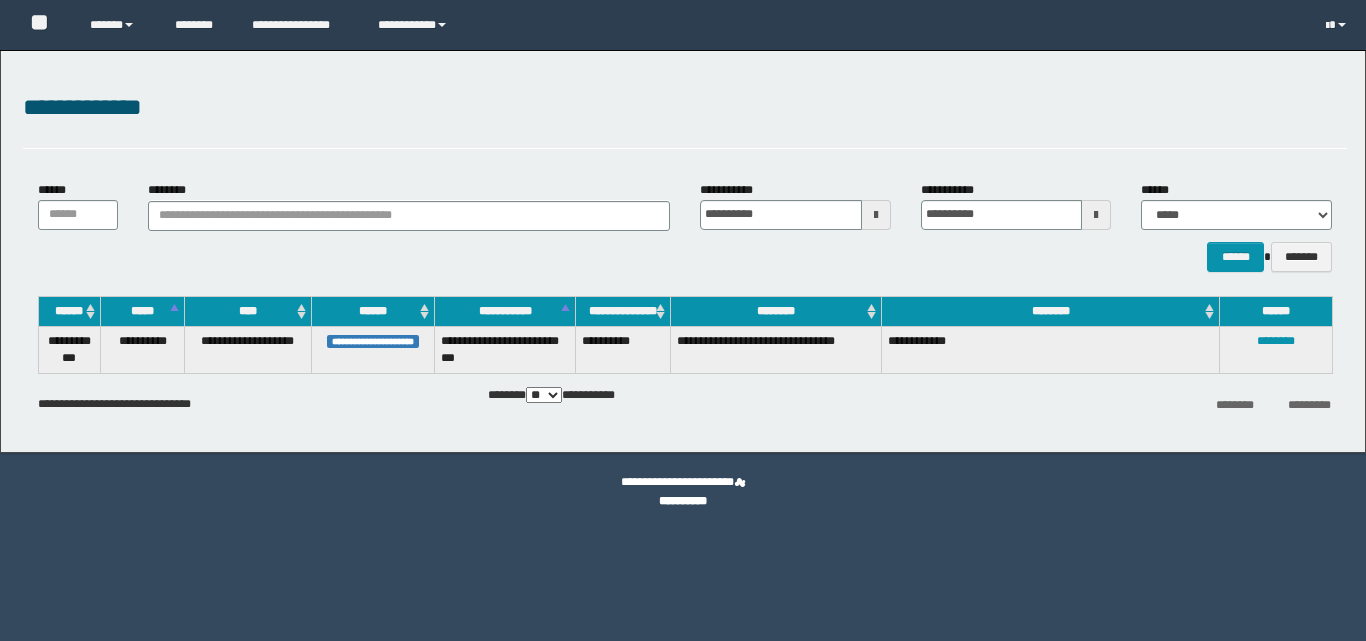 scroll, scrollTop: 0, scrollLeft: 0, axis: both 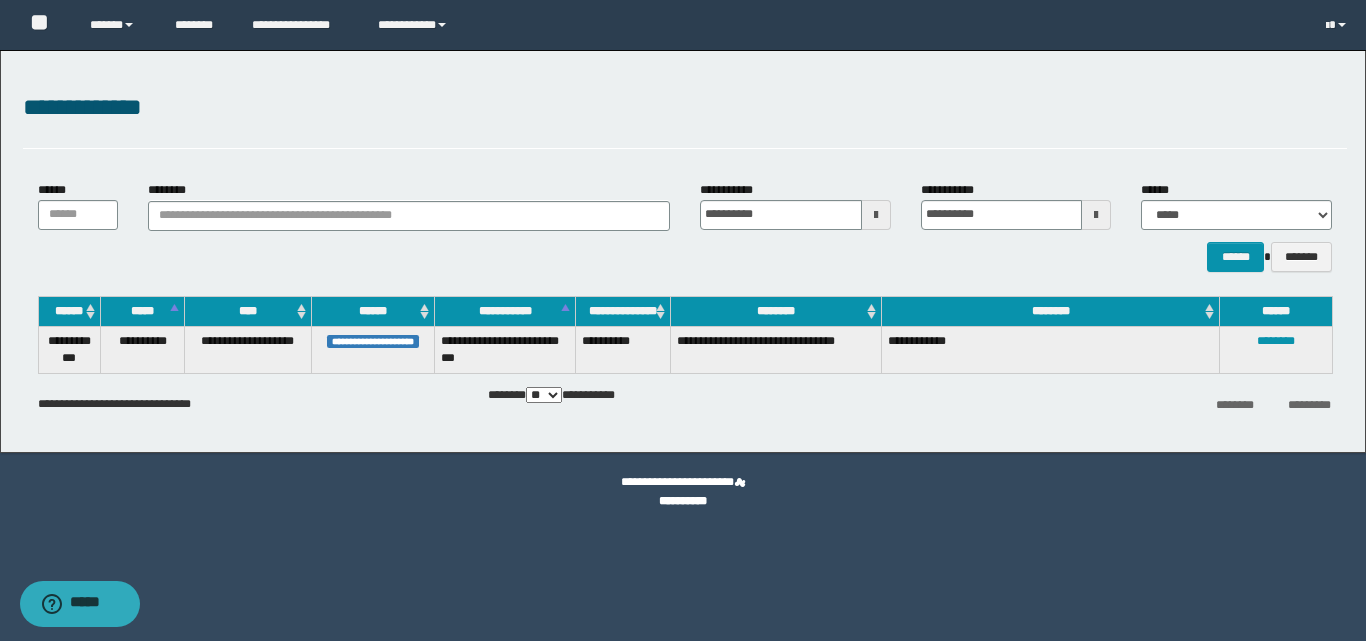 click on "**********" at bounding box center (685, 119) 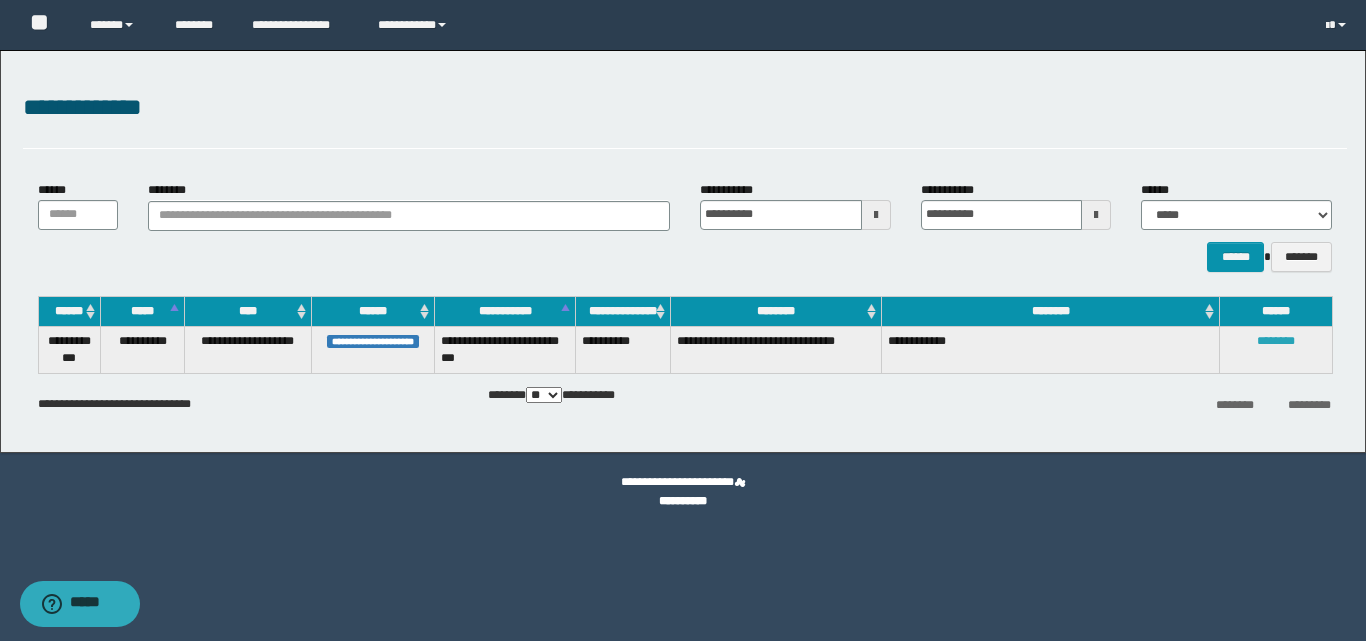 click on "********" at bounding box center [1276, 341] 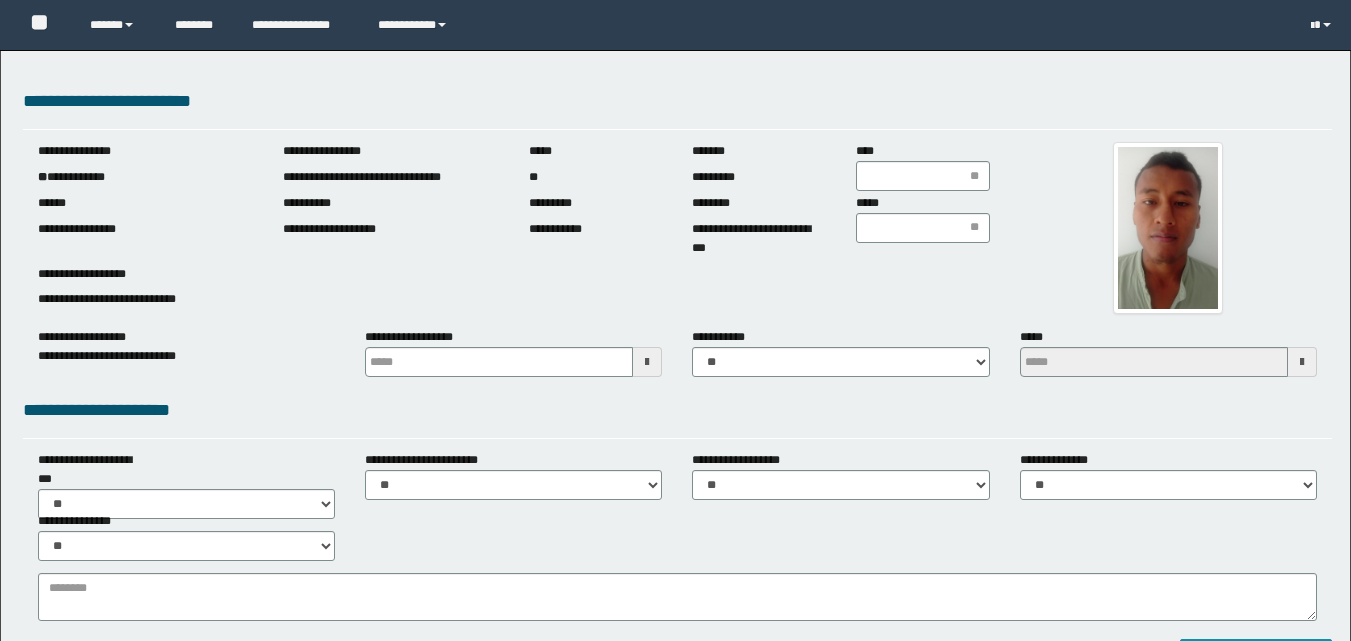 scroll, scrollTop: 0, scrollLeft: 0, axis: both 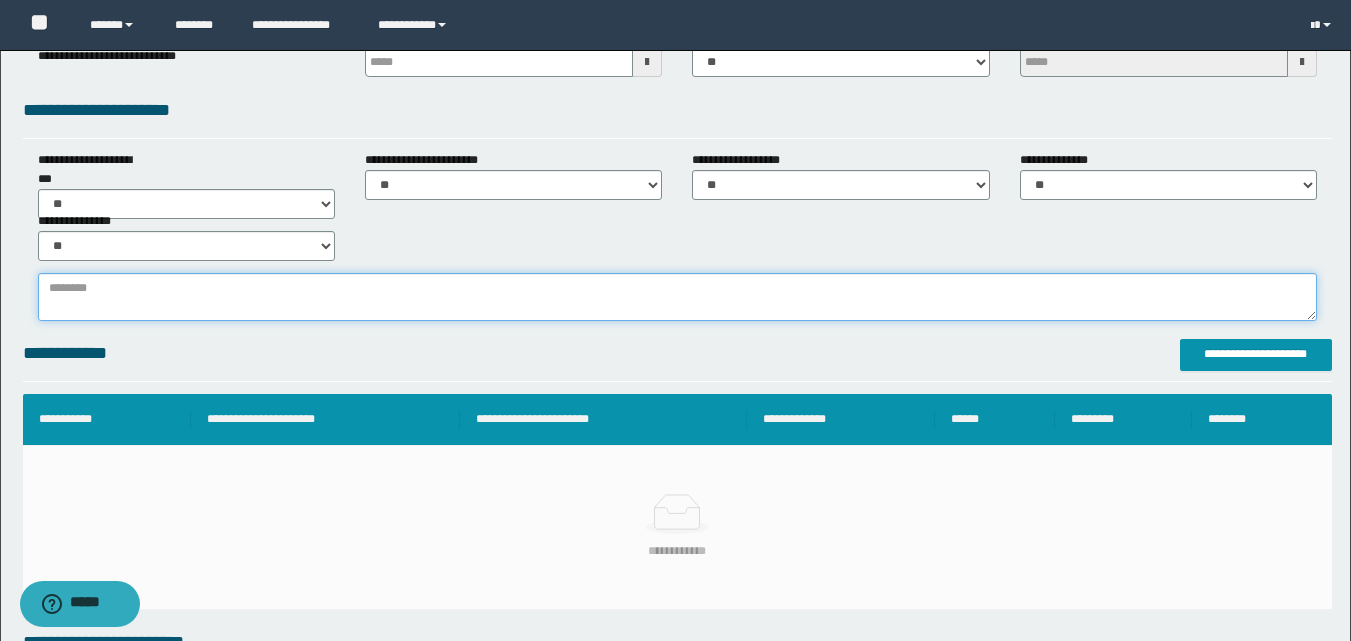 click at bounding box center [677, 297] 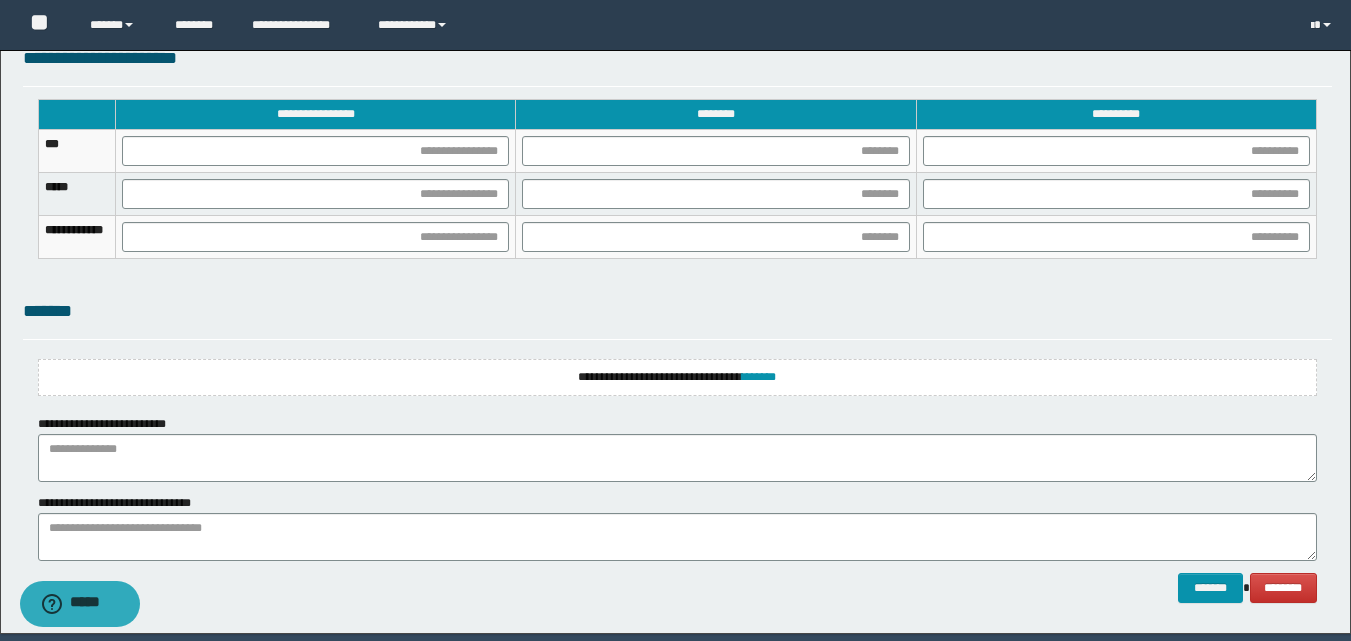 scroll, scrollTop: 1371, scrollLeft: 0, axis: vertical 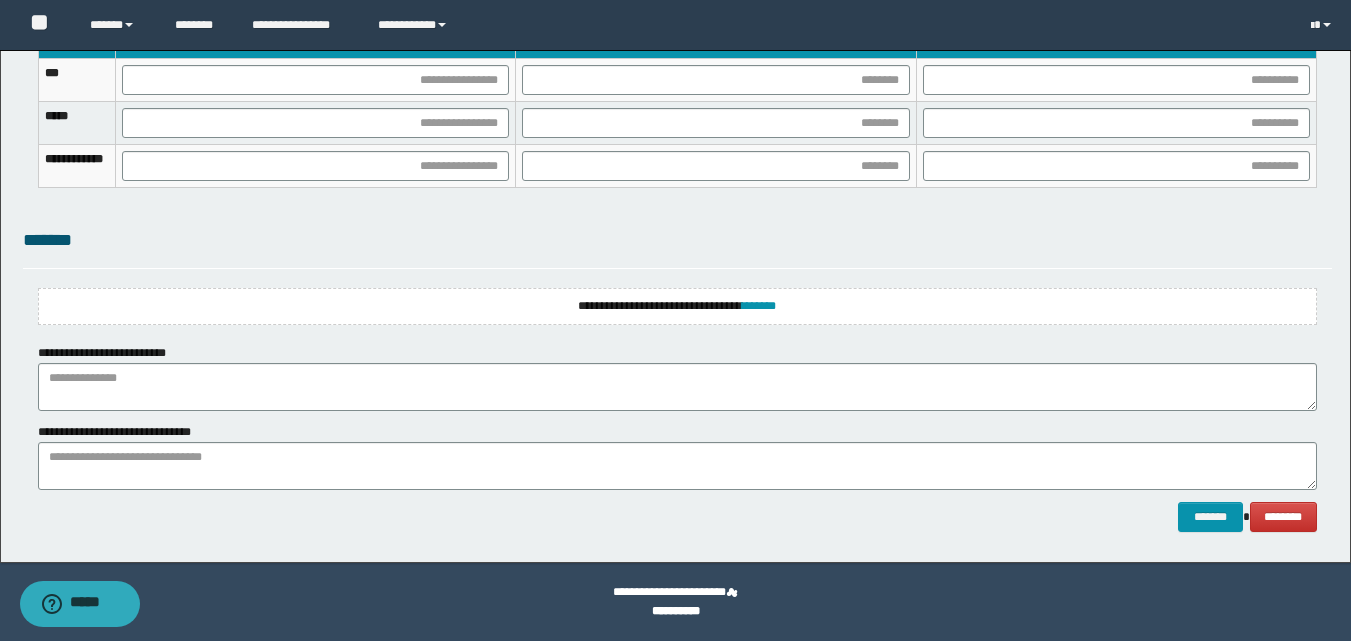 type on "**********" 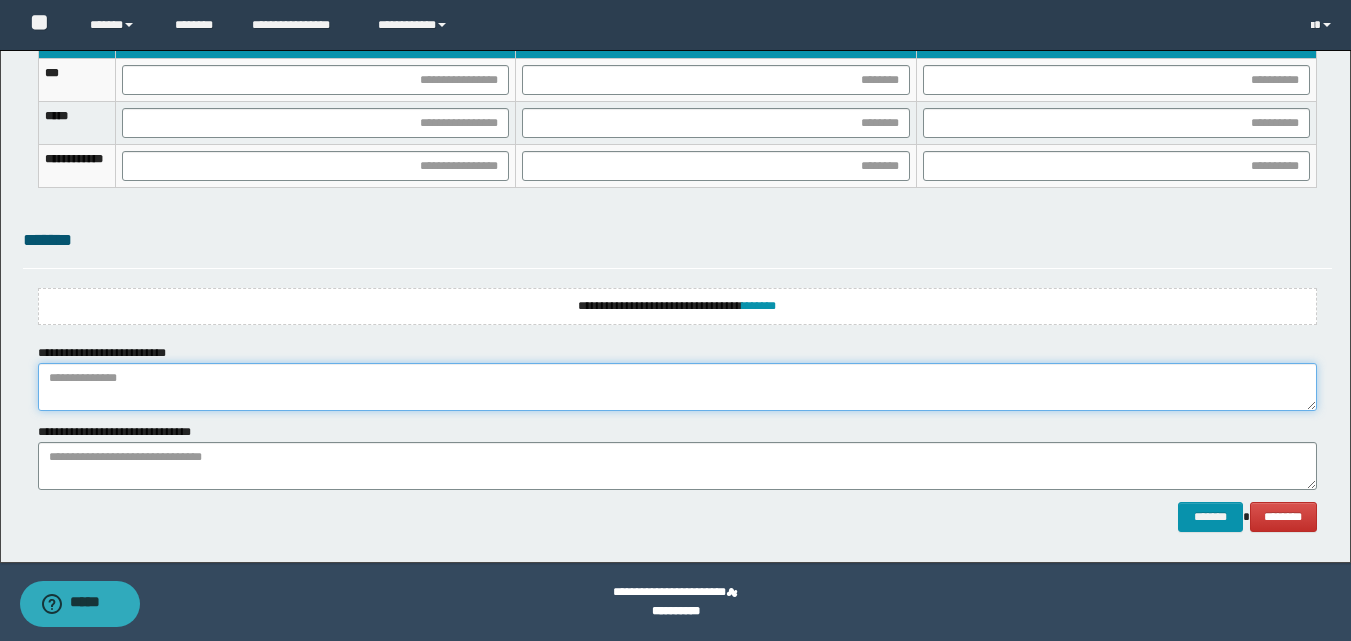 click at bounding box center [677, 387] 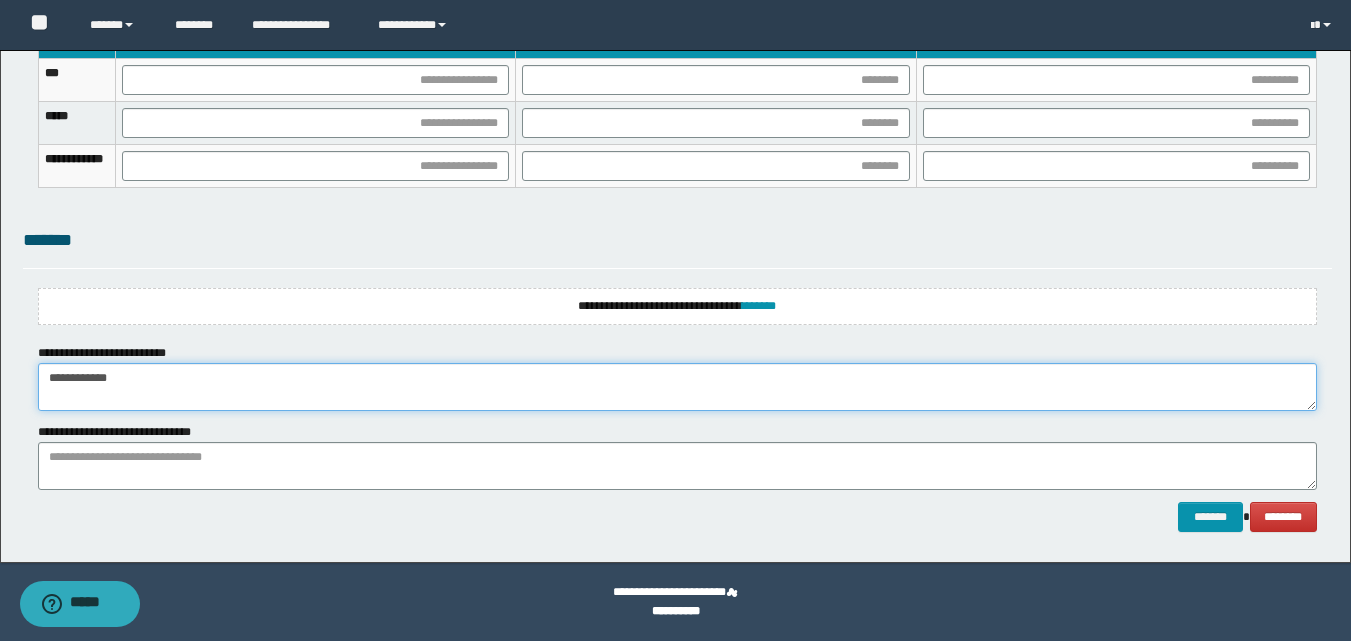 type on "**********" 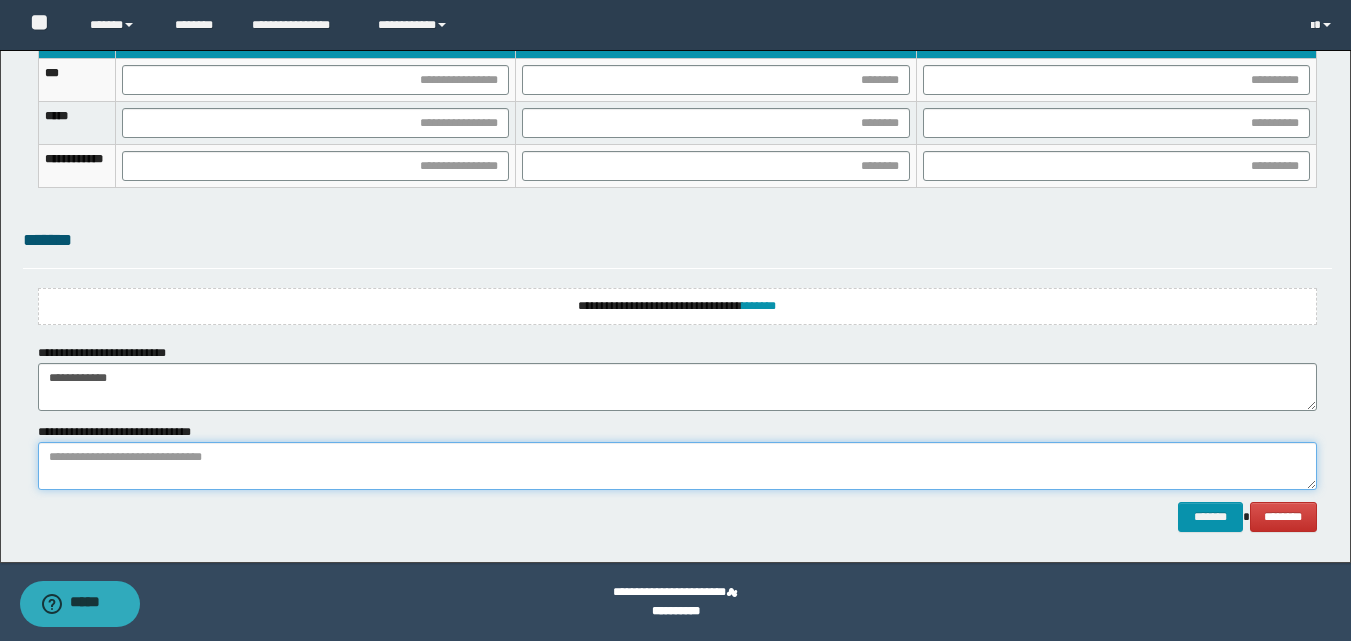 click at bounding box center (677, 466) 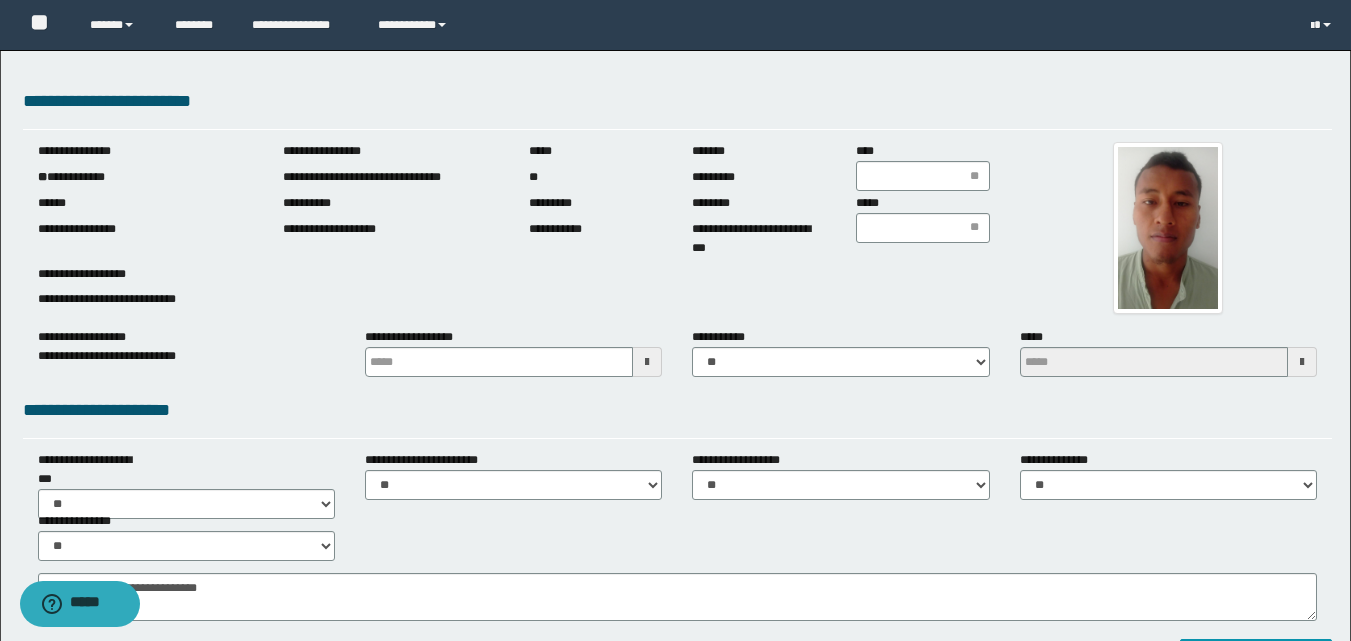scroll, scrollTop: 300, scrollLeft: 0, axis: vertical 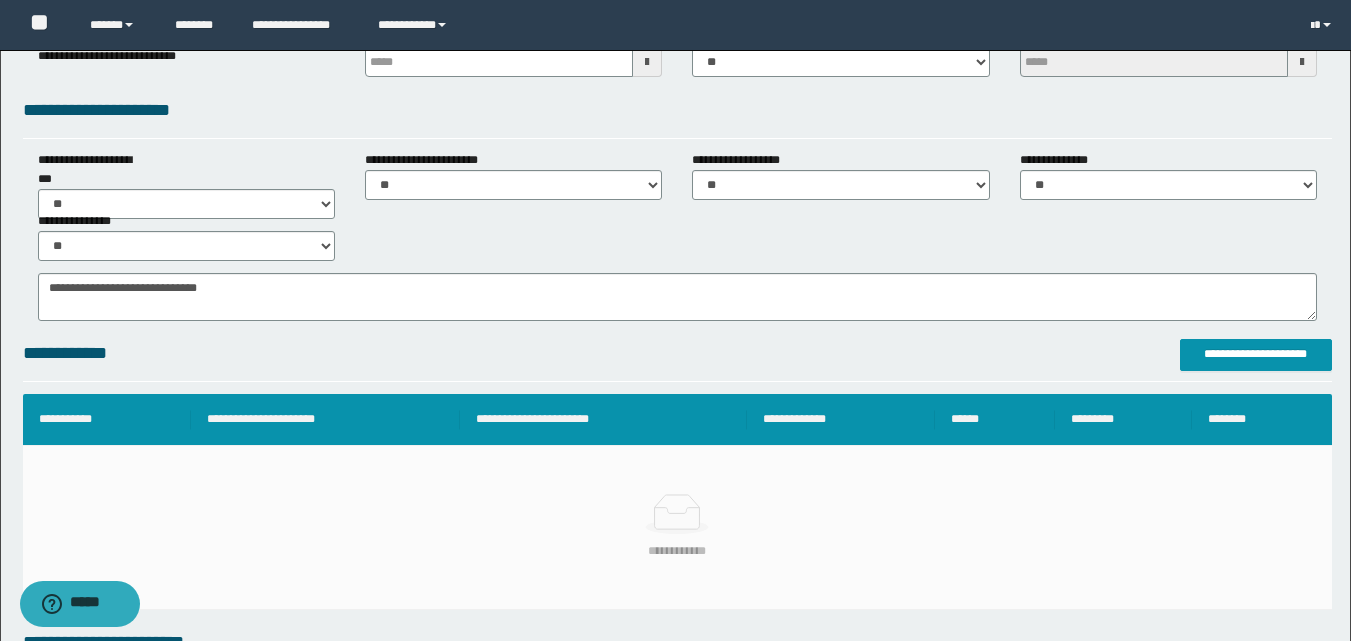 click on "**********" at bounding box center [677, 236] 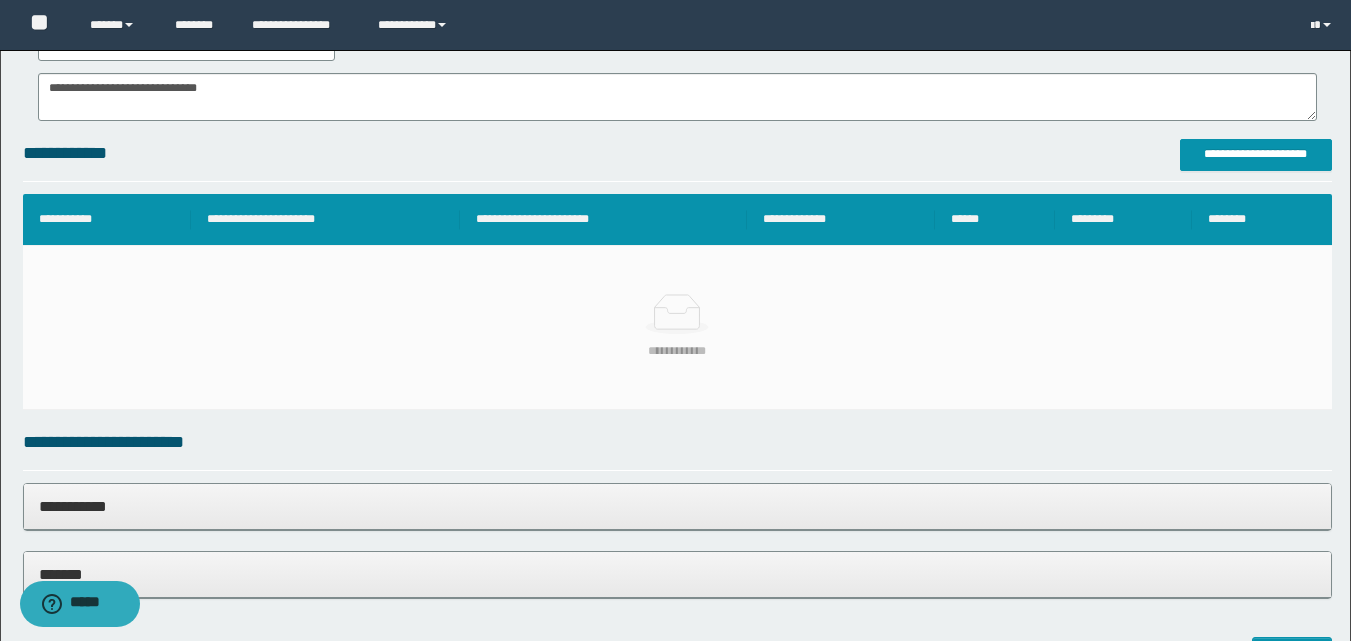 scroll, scrollTop: 700, scrollLeft: 0, axis: vertical 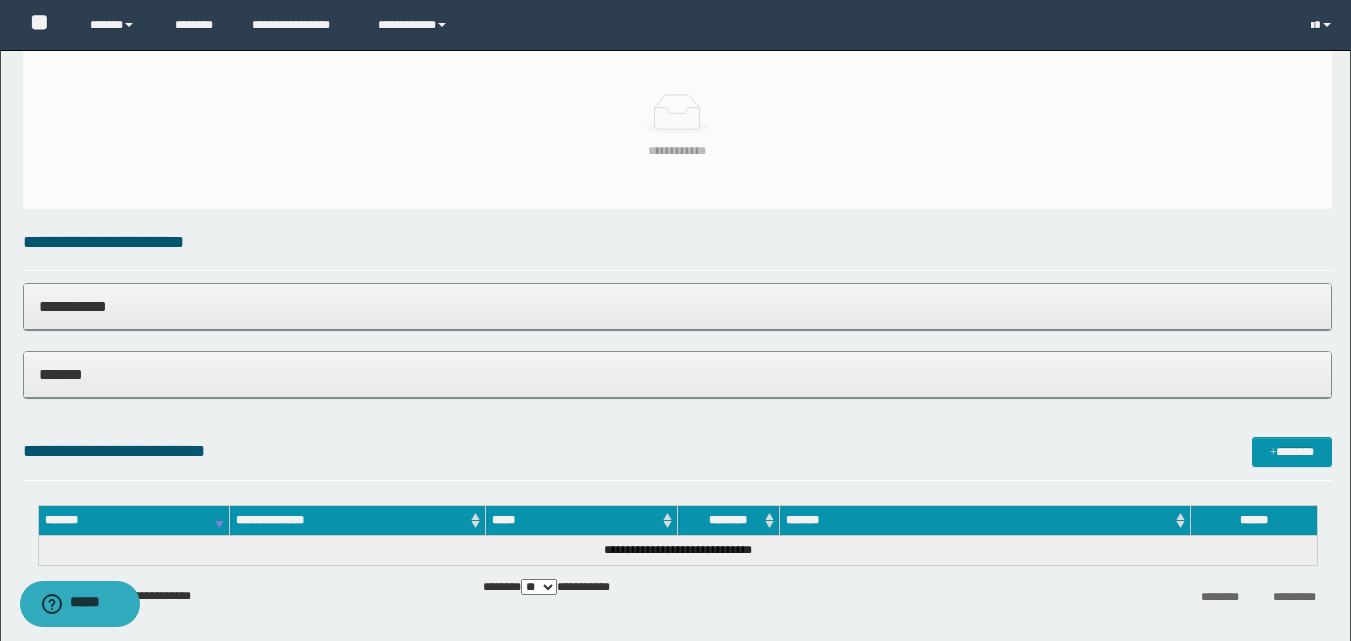 click on "**********" at bounding box center (677, 306) 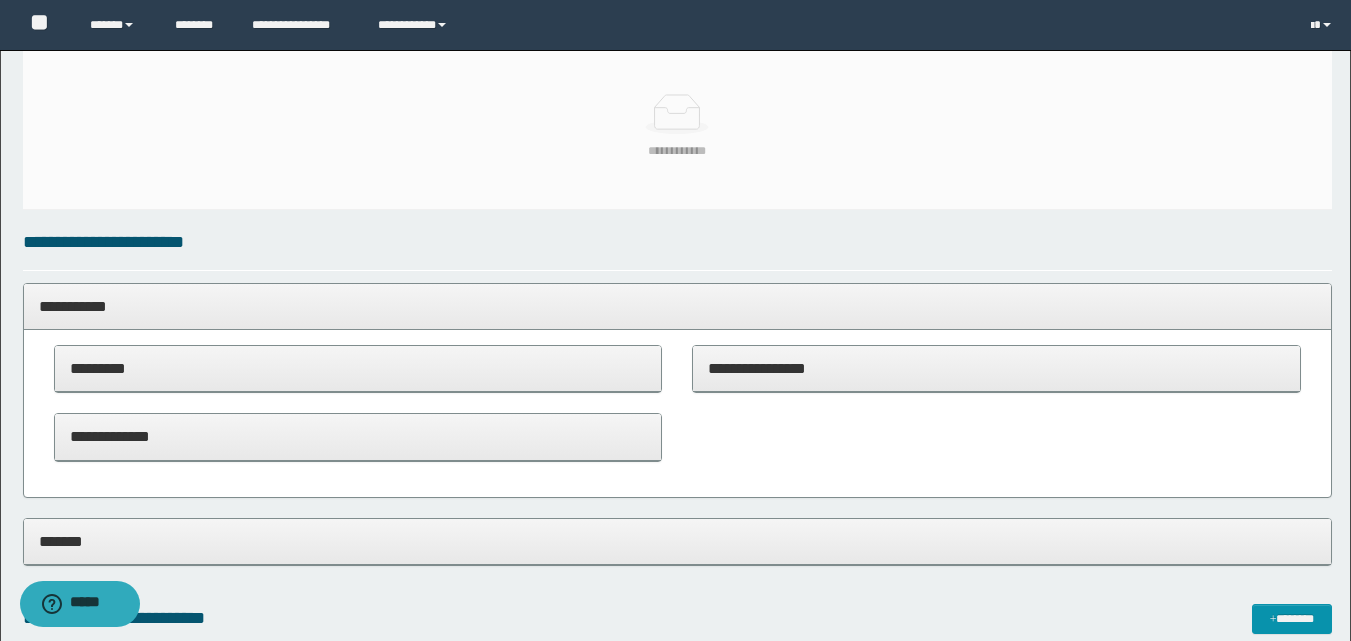 click on "**********" at bounding box center (677, 306) 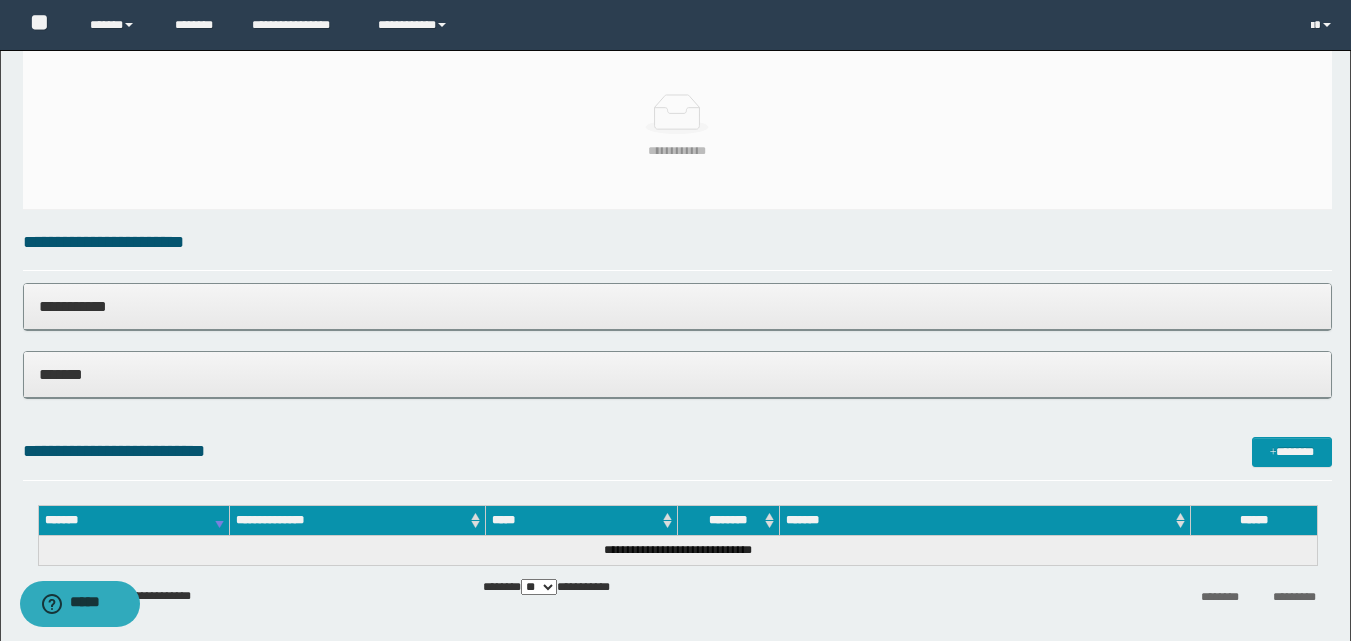 click on "*******" at bounding box center (677, 375) 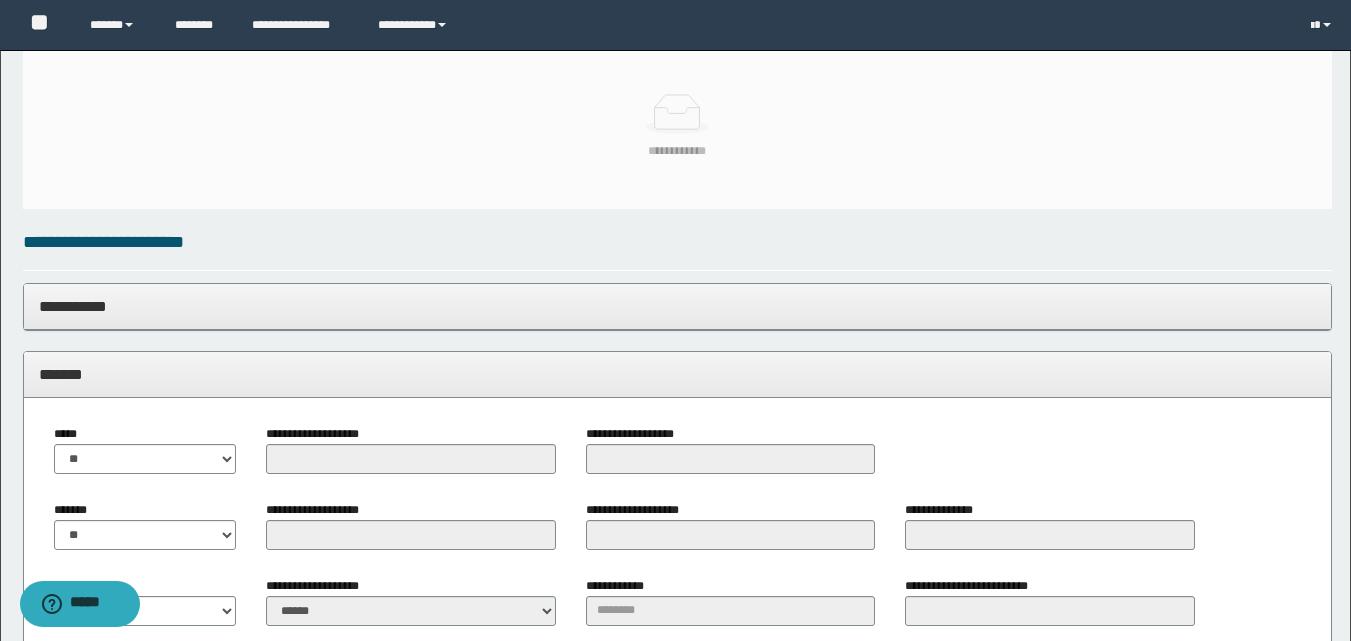 scroll, scrollTop: 1000, scrollLeft: 0, axis: vertical 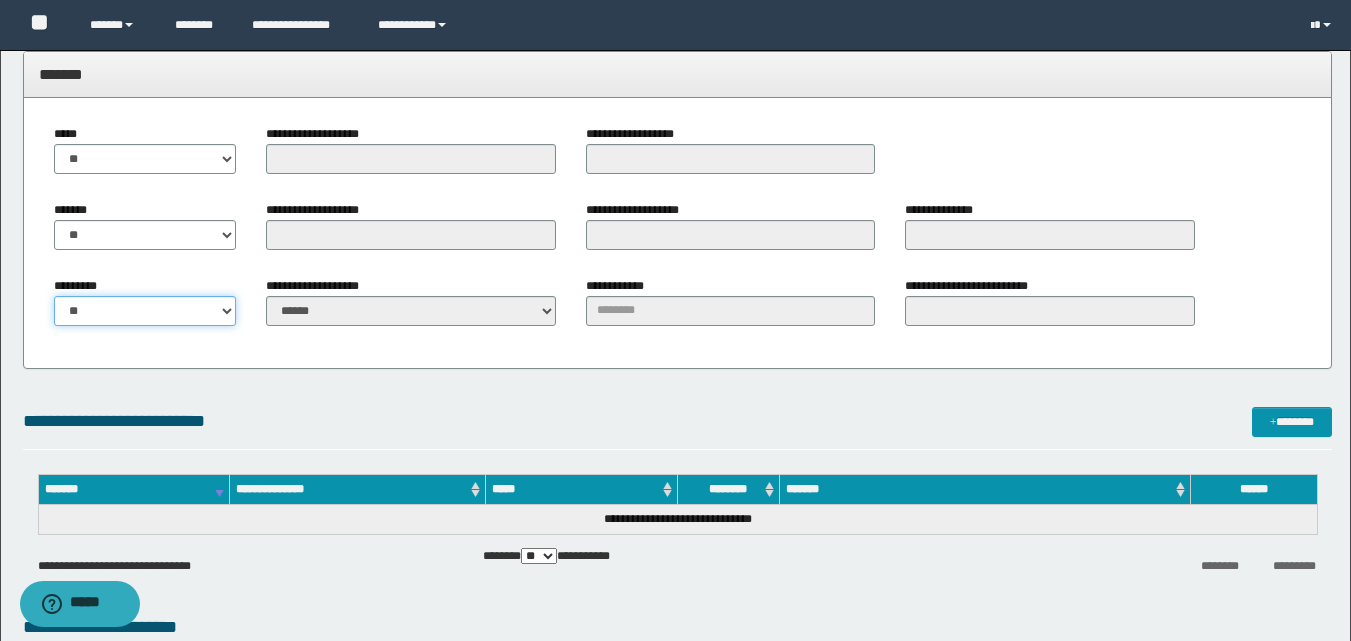 click on "**
**" at bounding box center (145, 311) 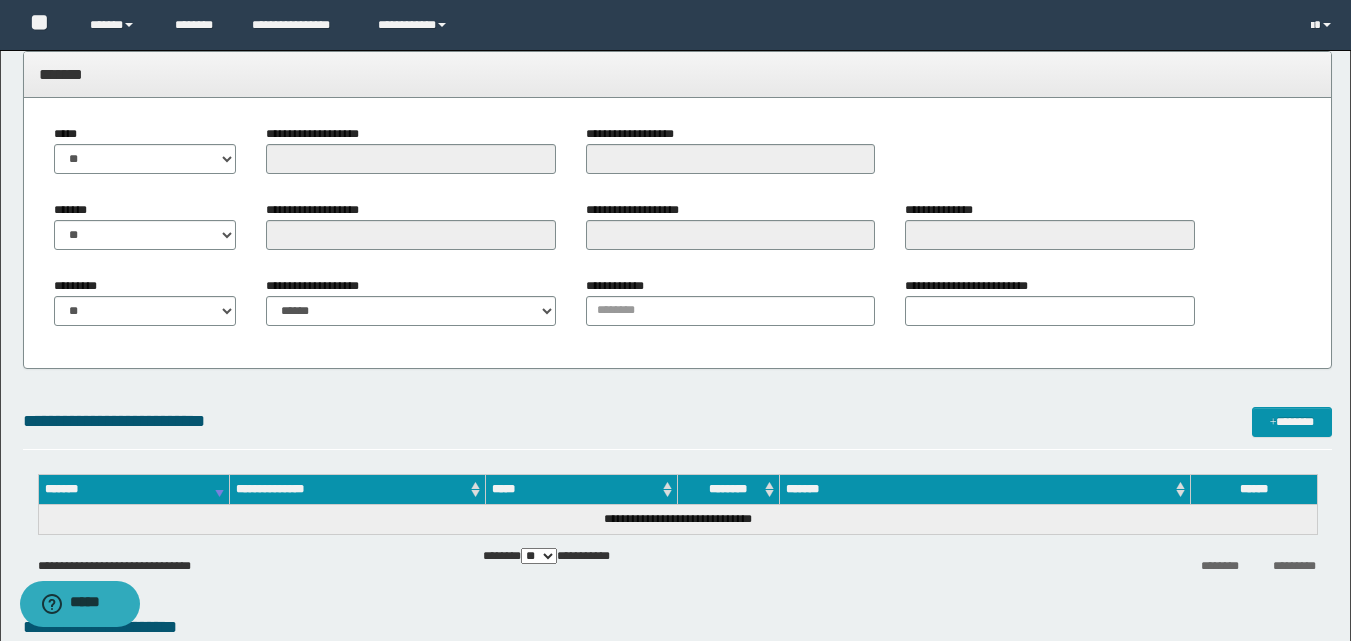 click on "**********" at bounding box center [730, 309] 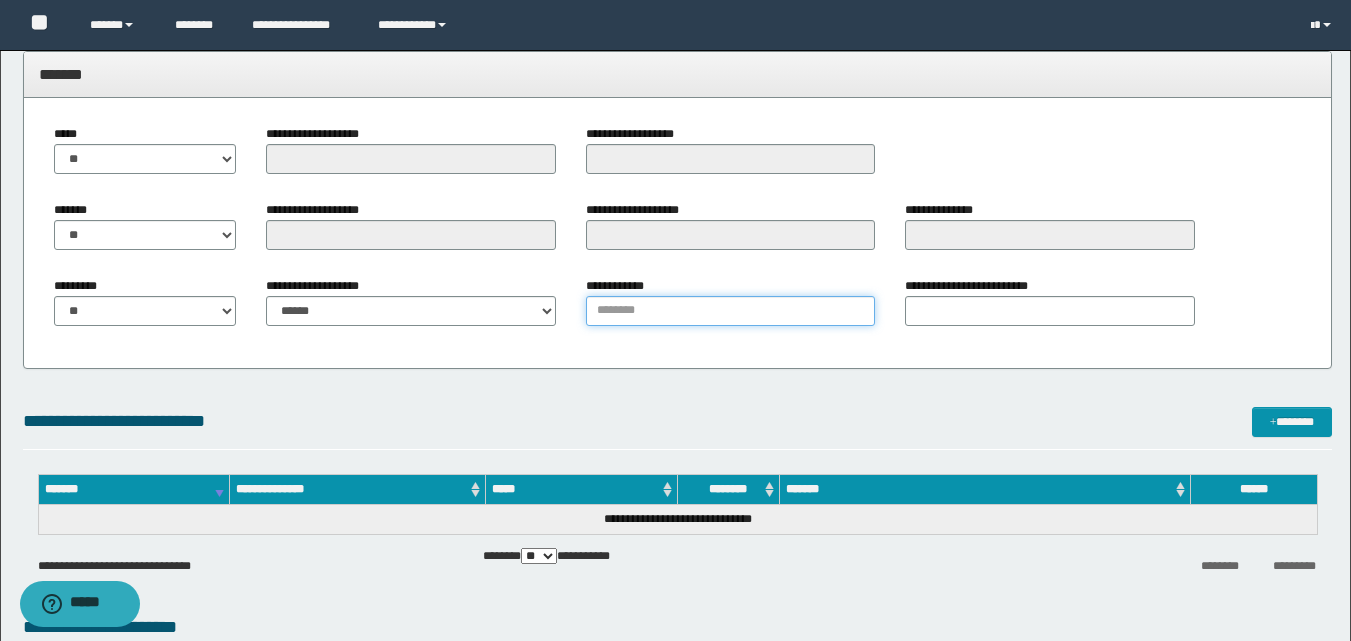 click on "**********" at bounding box center (730, 311) 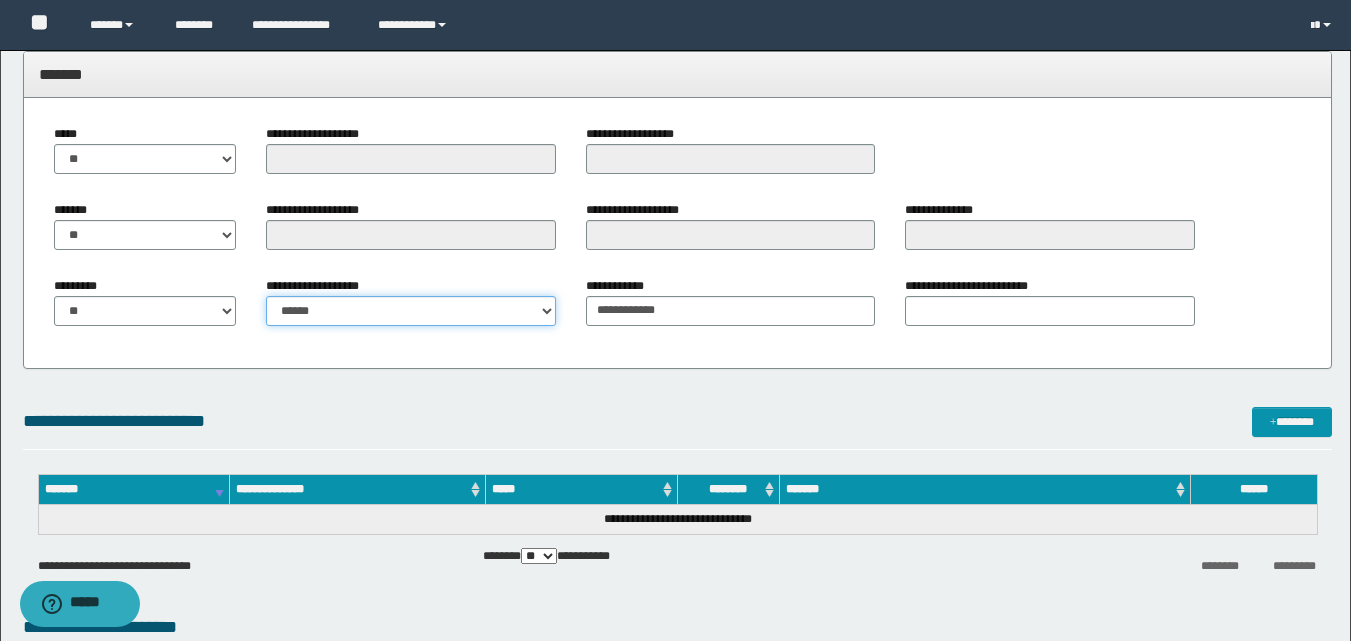 click on "**********" at bounding box center [410, 311] 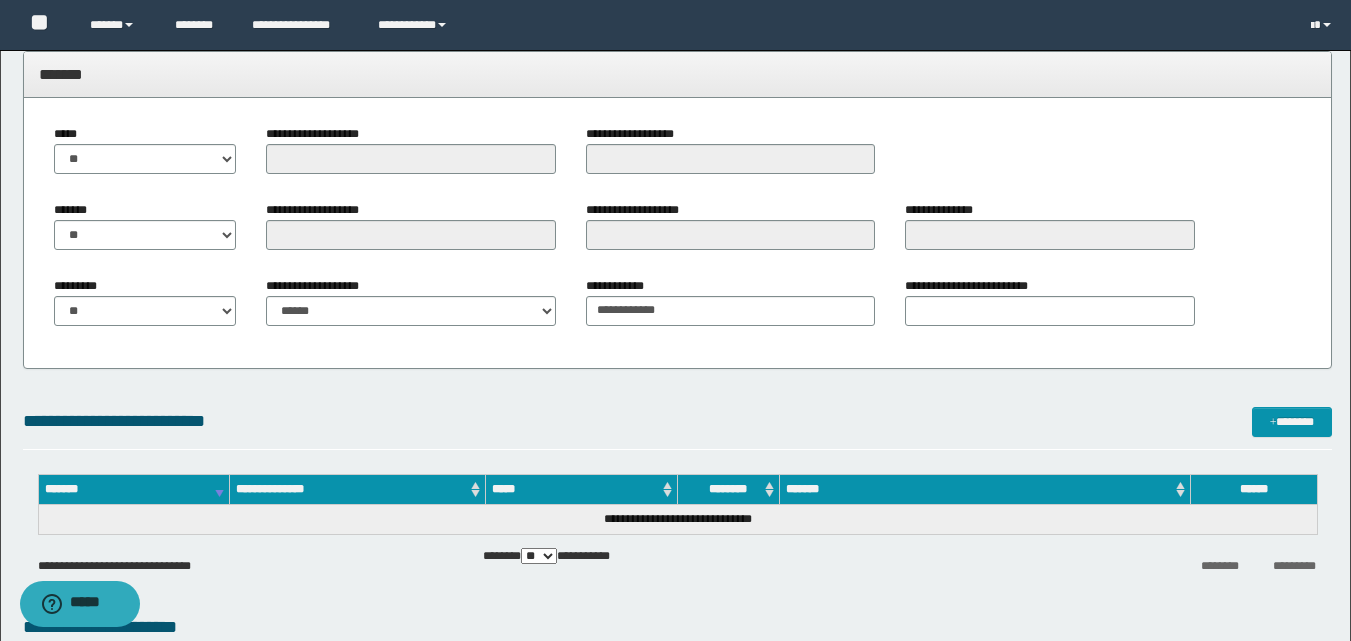 click on "**********" at bounding box center (677, 233) 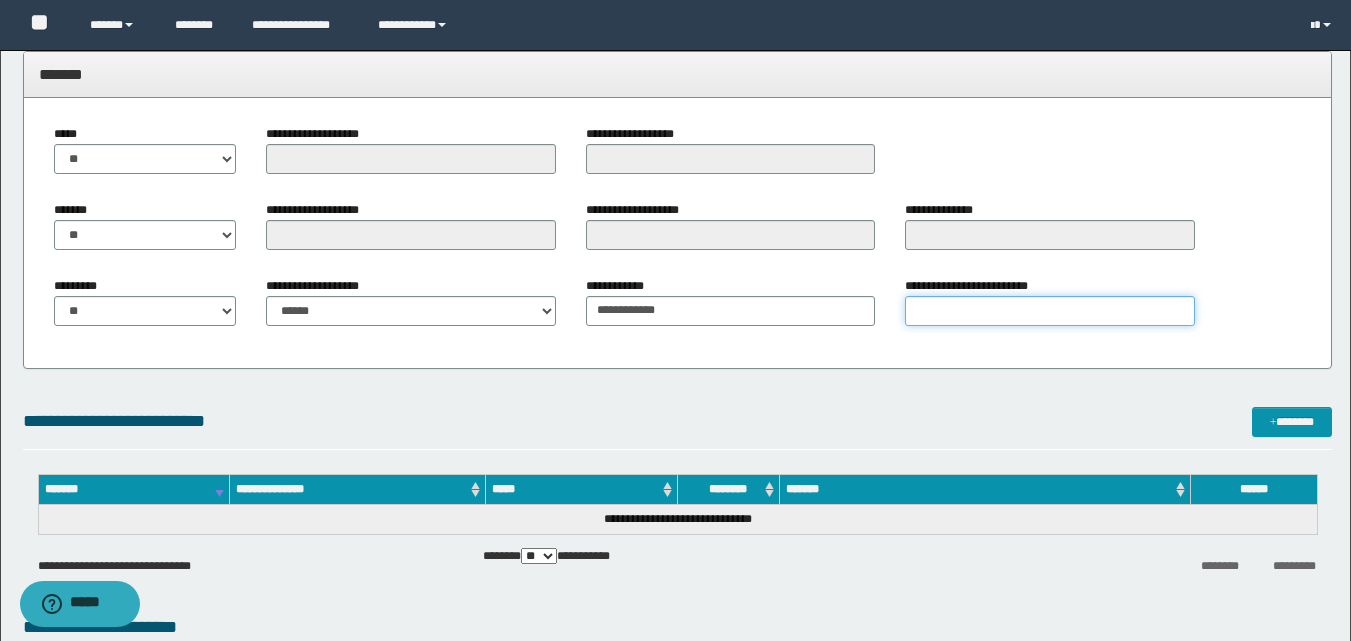 drag, startPoint x: 1056, startPoint y: 309, endPoint x: 1044, endPoint y: 309, distance: 12 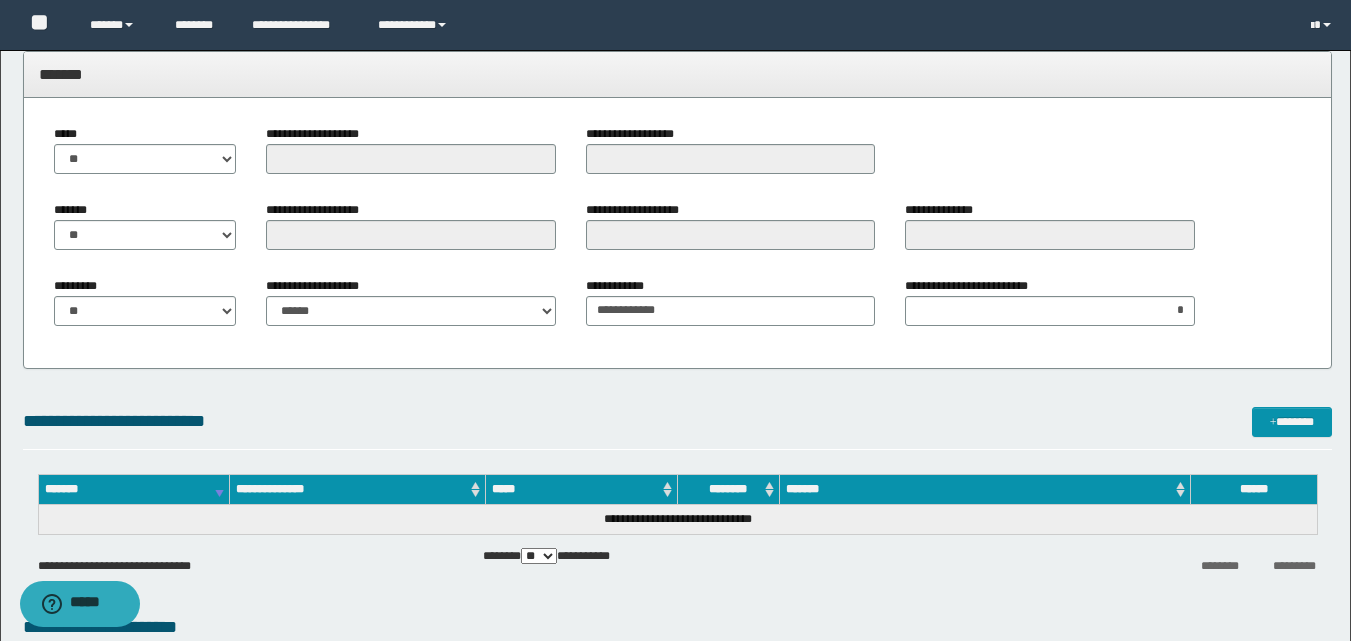 click on "**********" at bounding box center (677, 233) 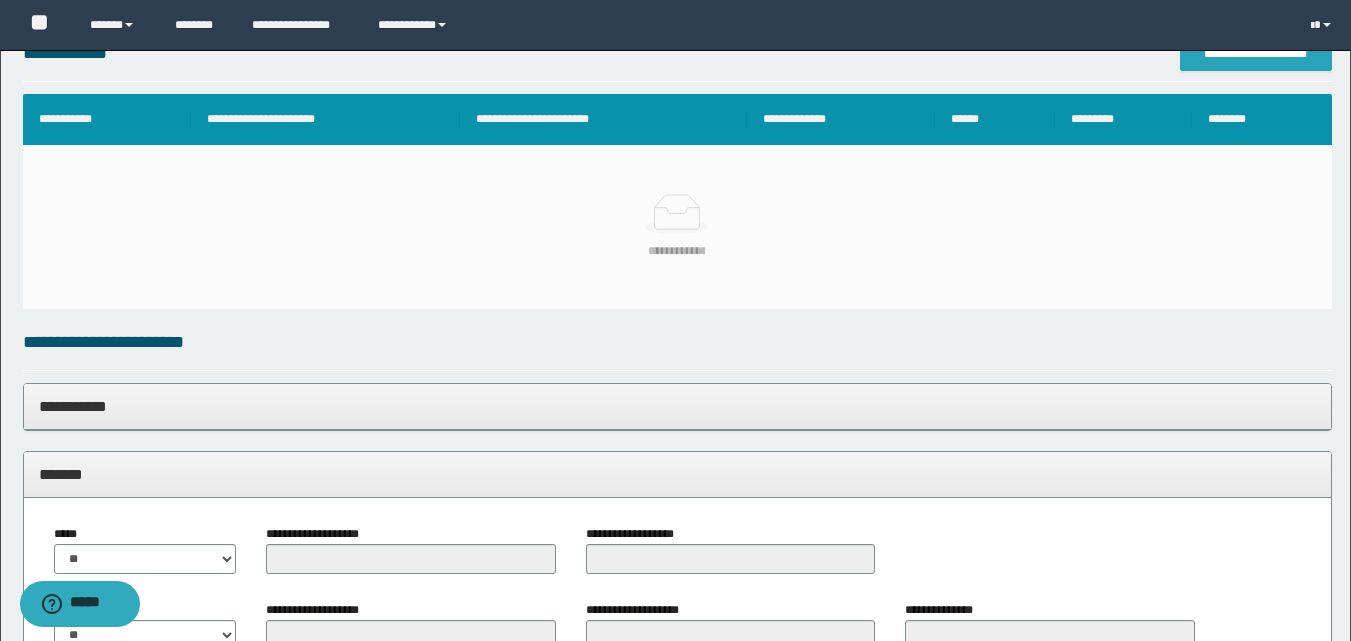 scroll, scrollTop: 1200, scrollLeft: 0, axis: vertical 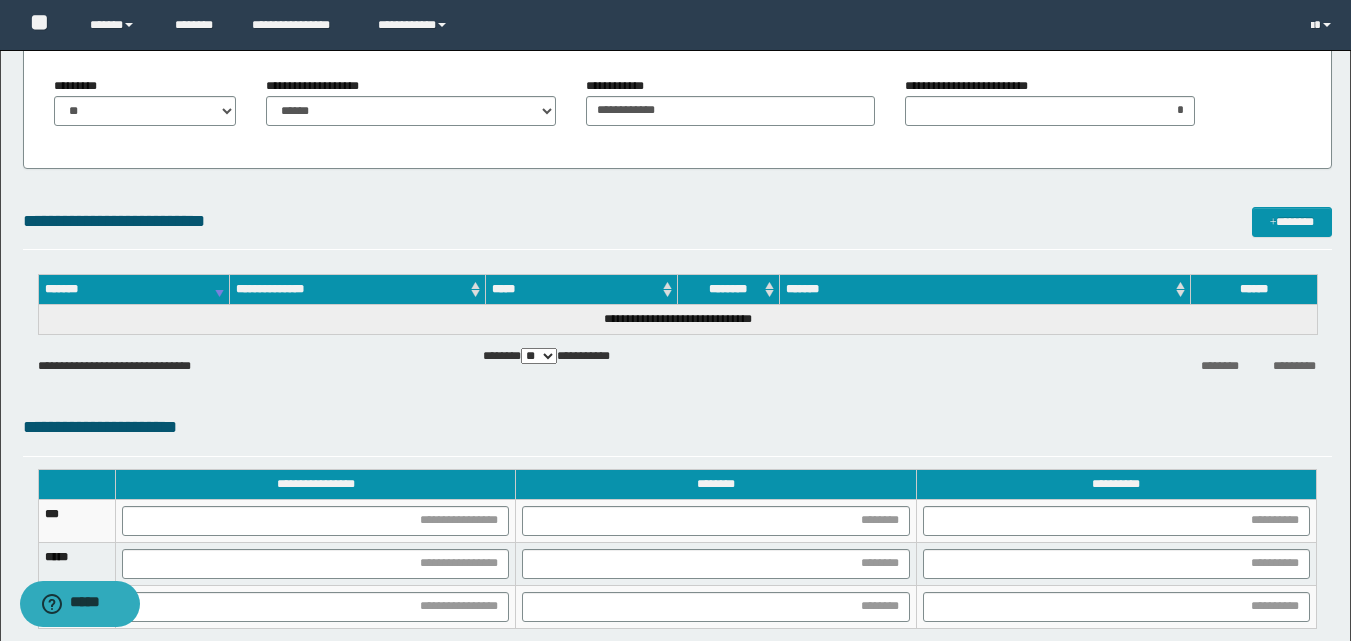 click on "**********" at bounding box center (677, 221) 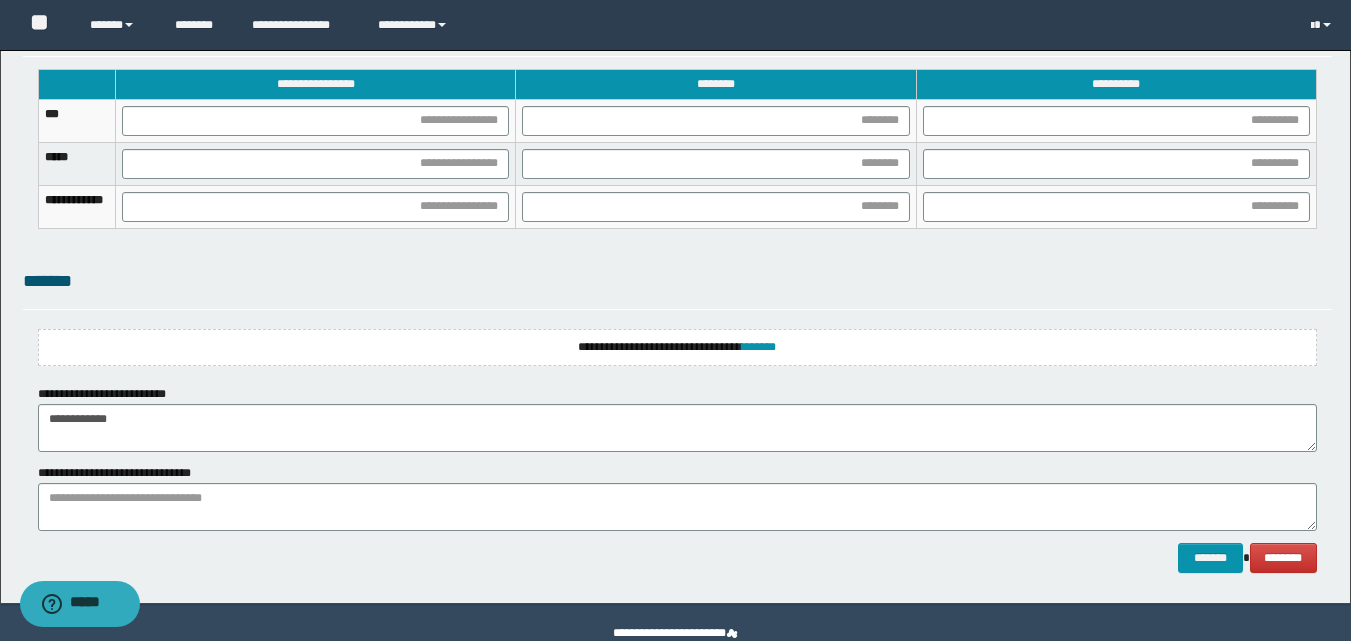 click on "**********" at bounding box center (675, -473) 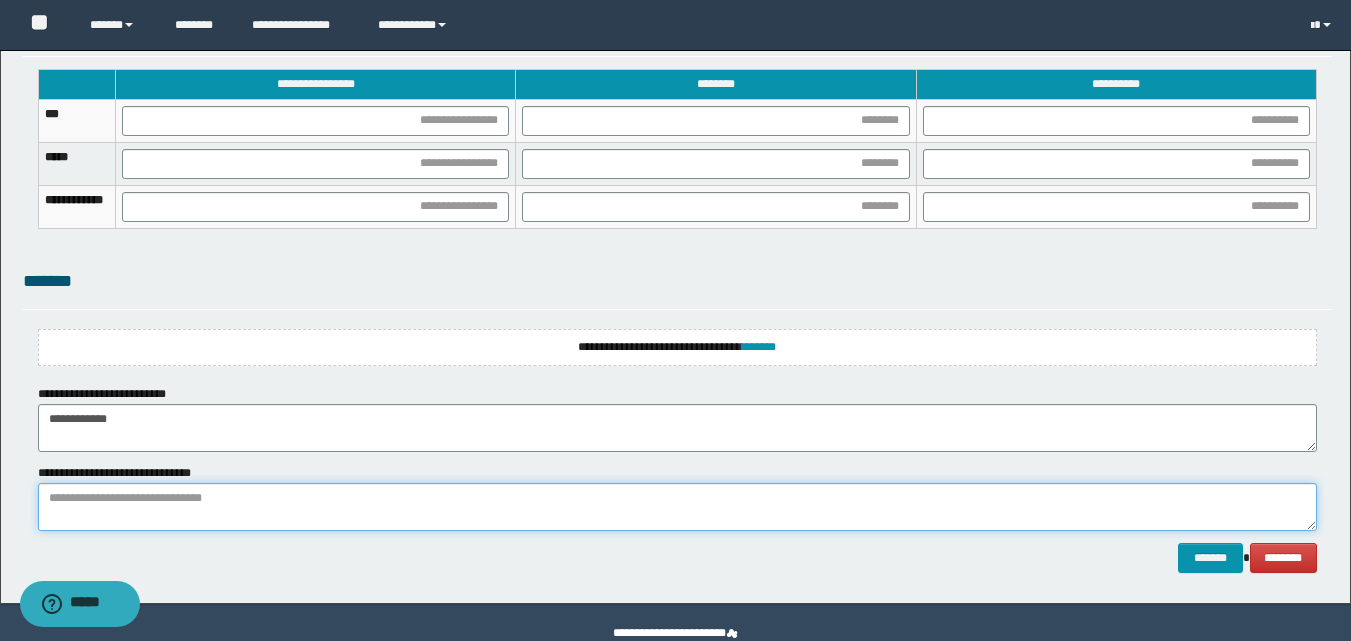click at bounding box center (677, 507) 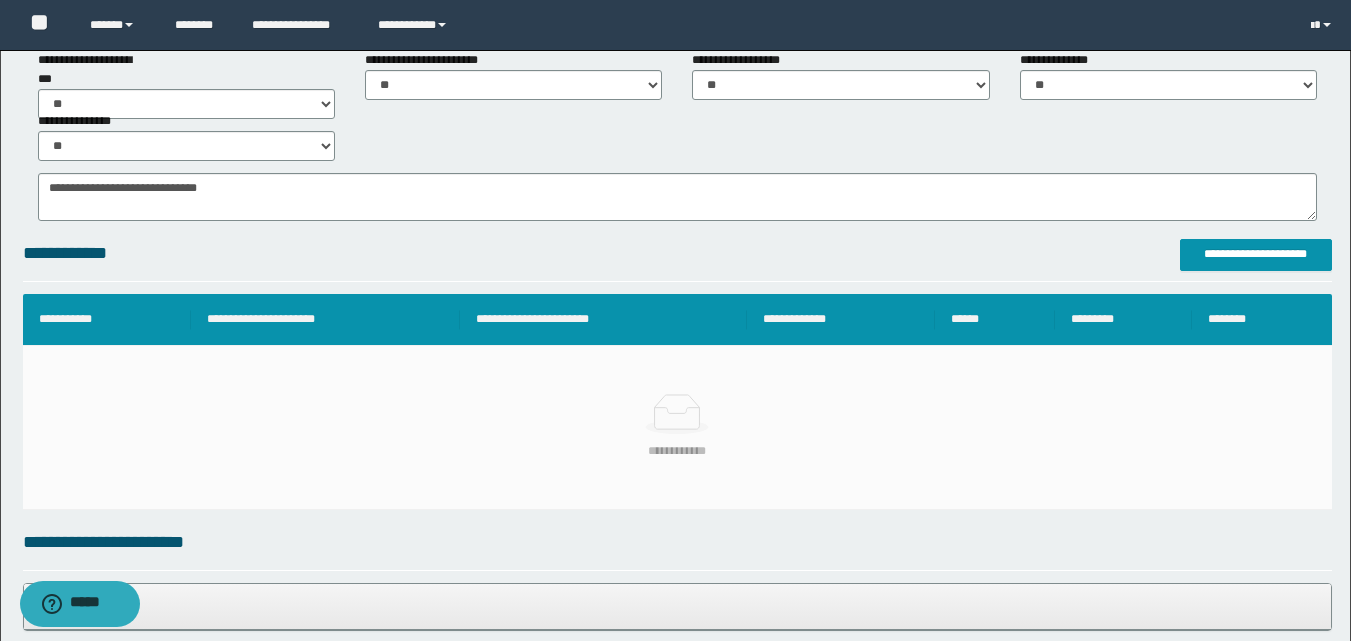 scroll, scrollTop: 0, scrollLeft: 0, axis: both 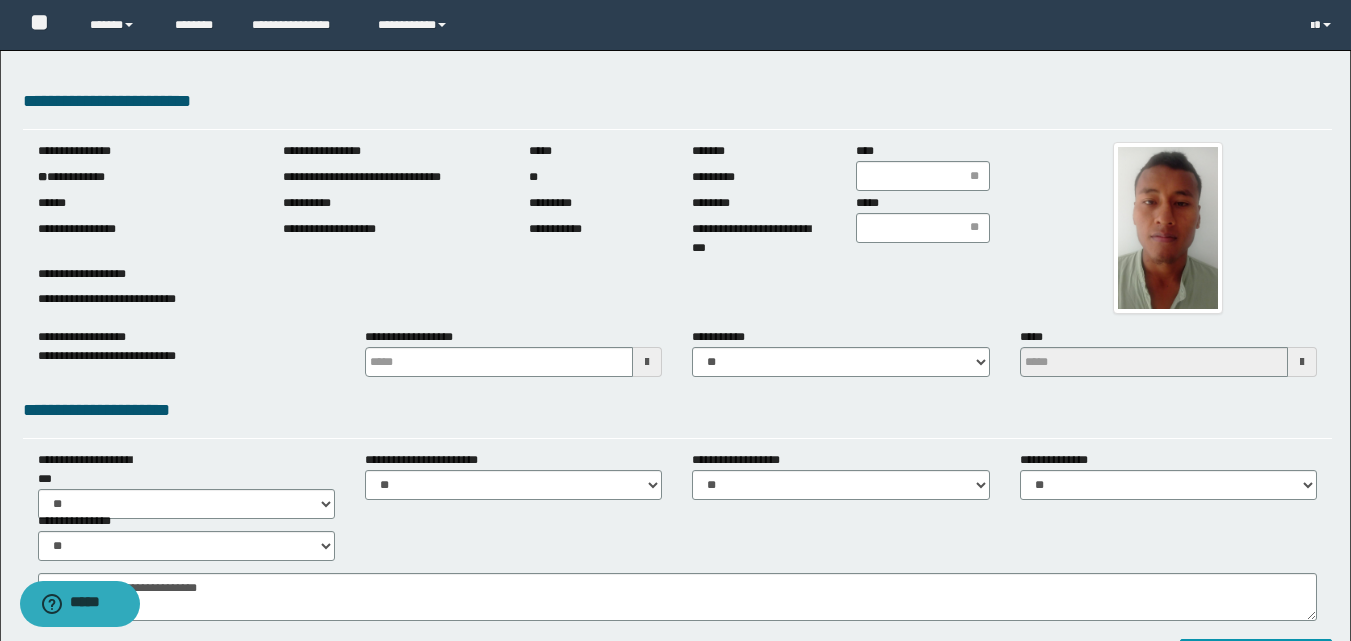 type on "**********" 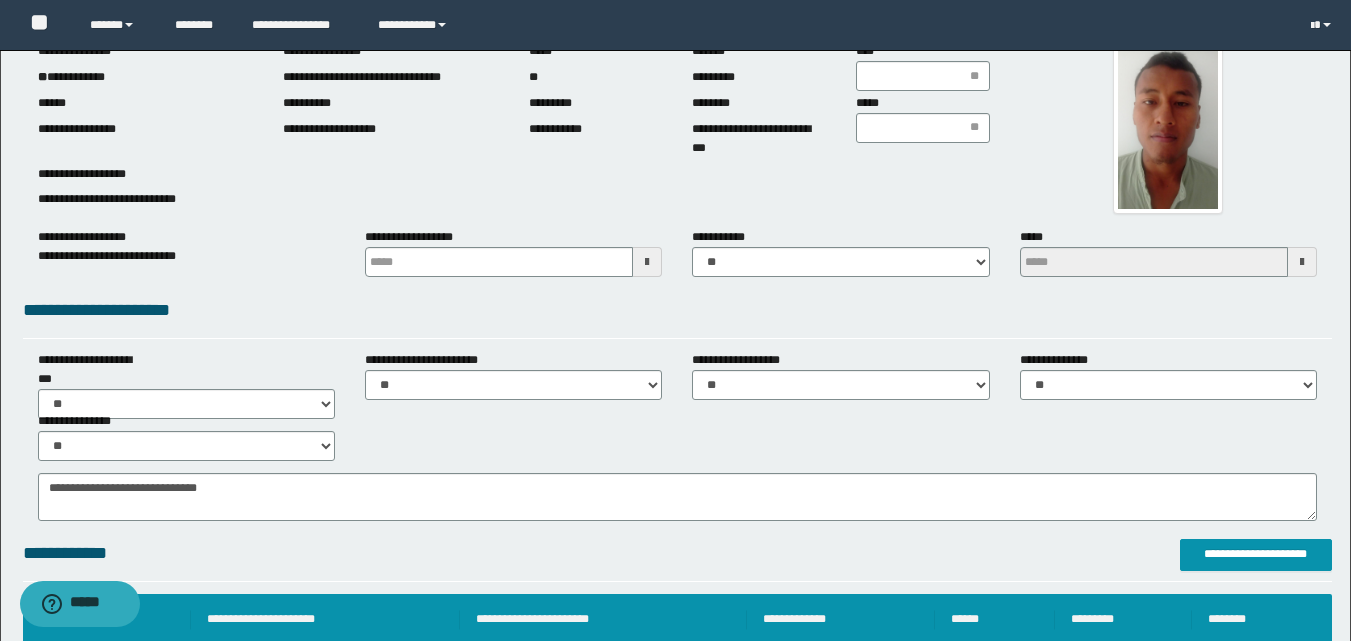scroll, scrollTop: 0, scrollLeft: 0, axis: both 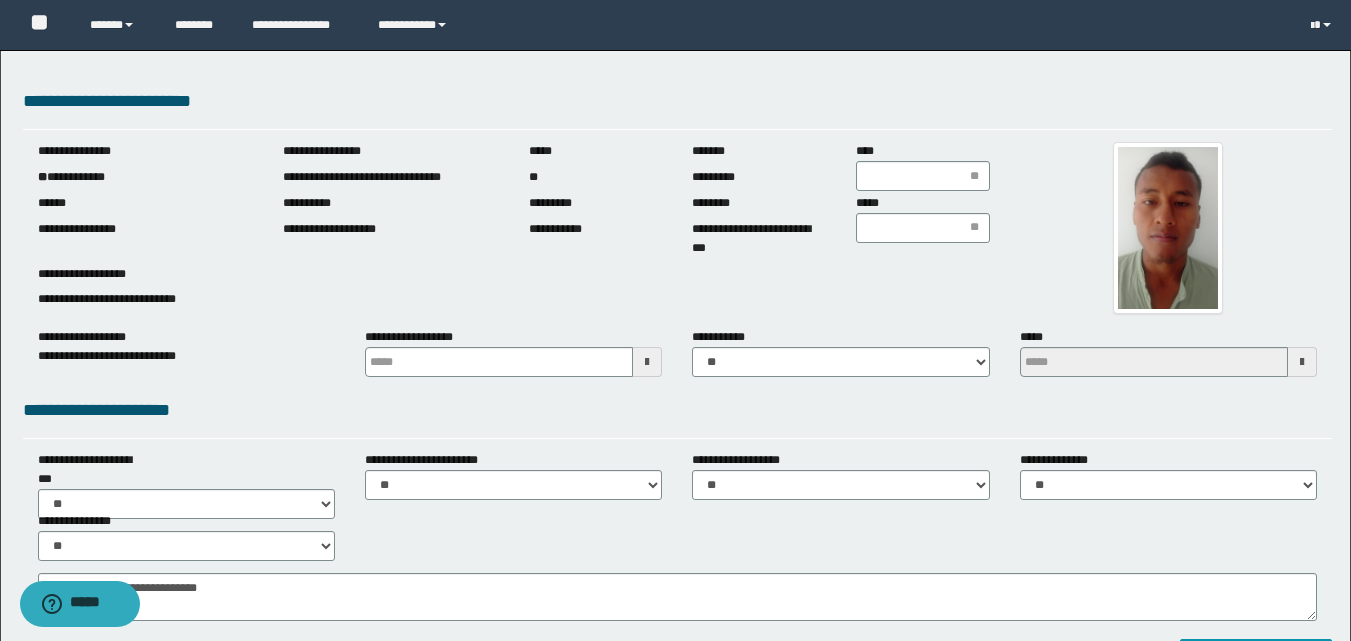click on "**********" at bounding box center [677, 536] 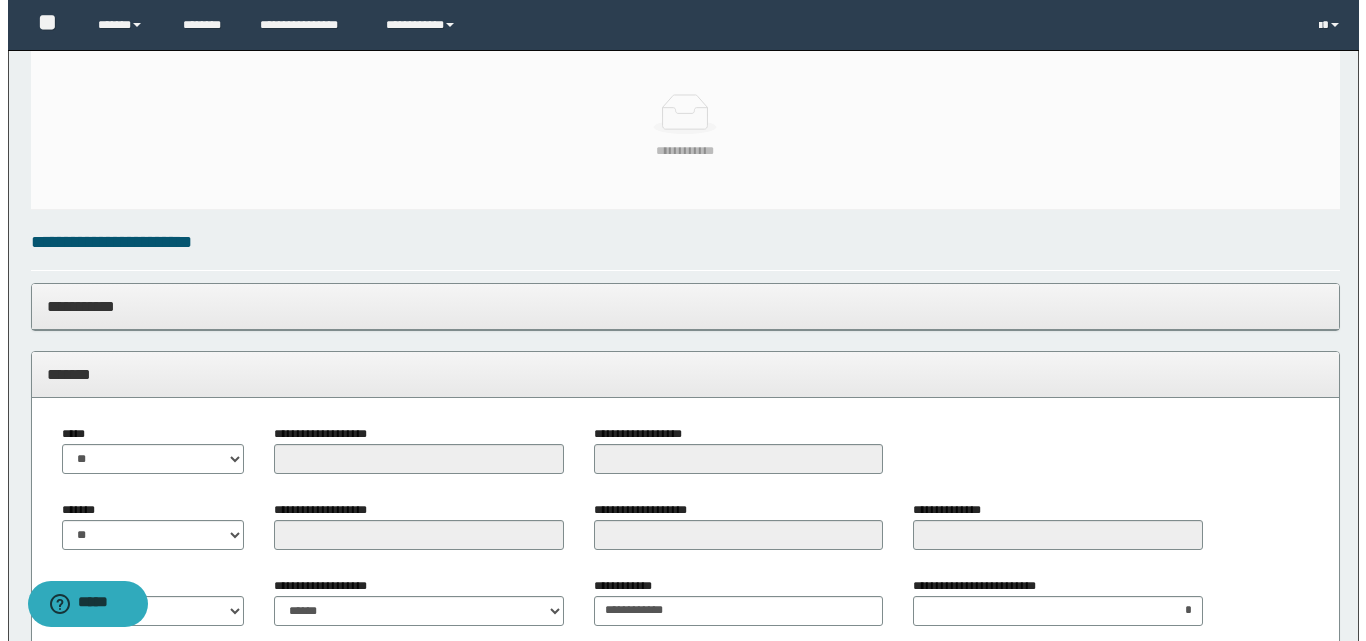 scroll, scrollTop: 400, scrollLeft: 0, axis: vertical 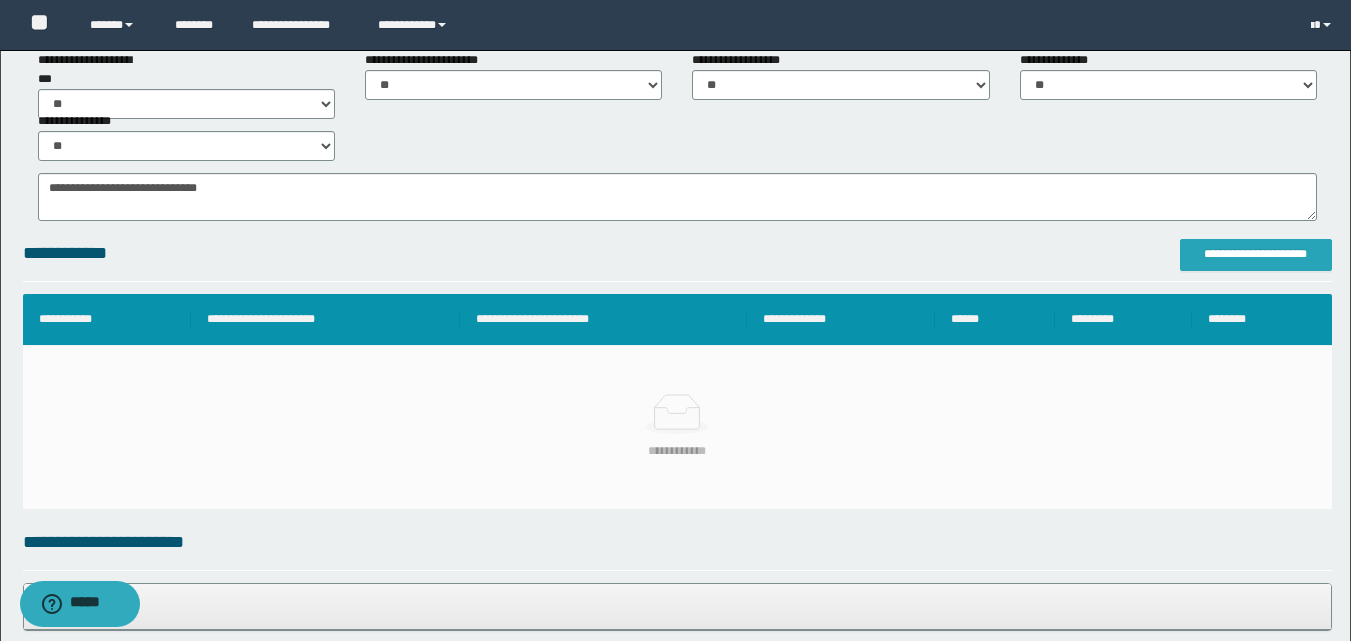 click on "**********" at bounding box center [1256, 254] 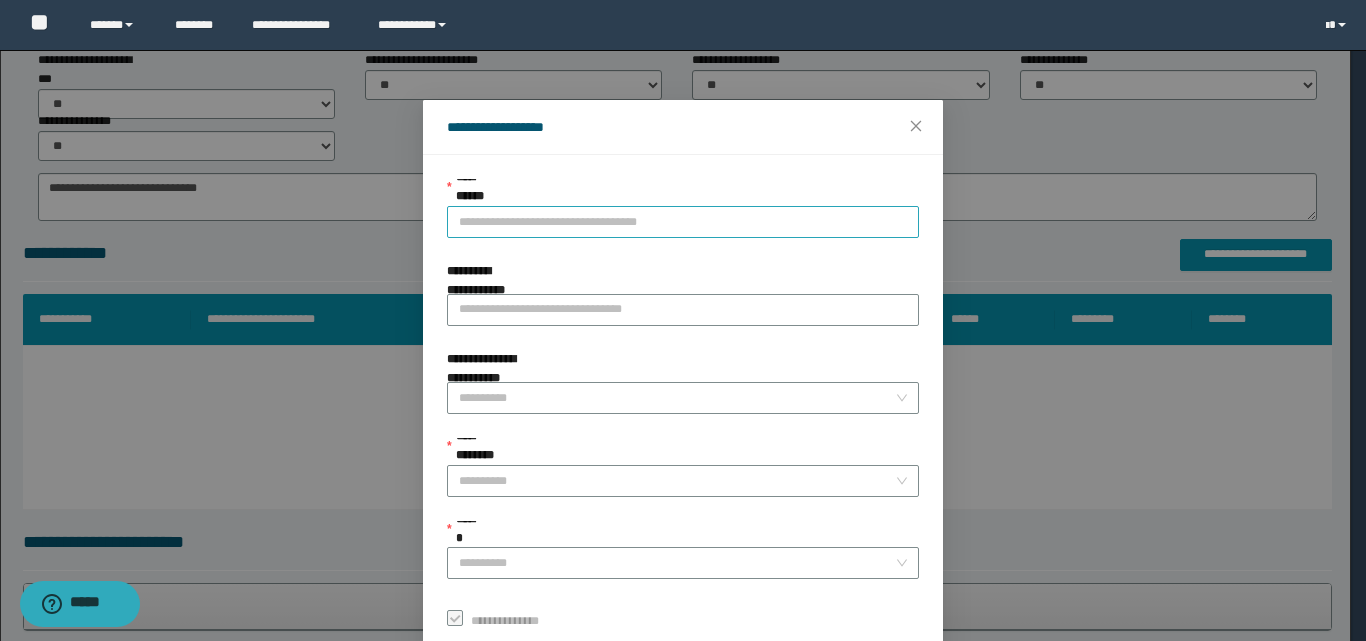 click on "**********" at bounding box center (683, 222) 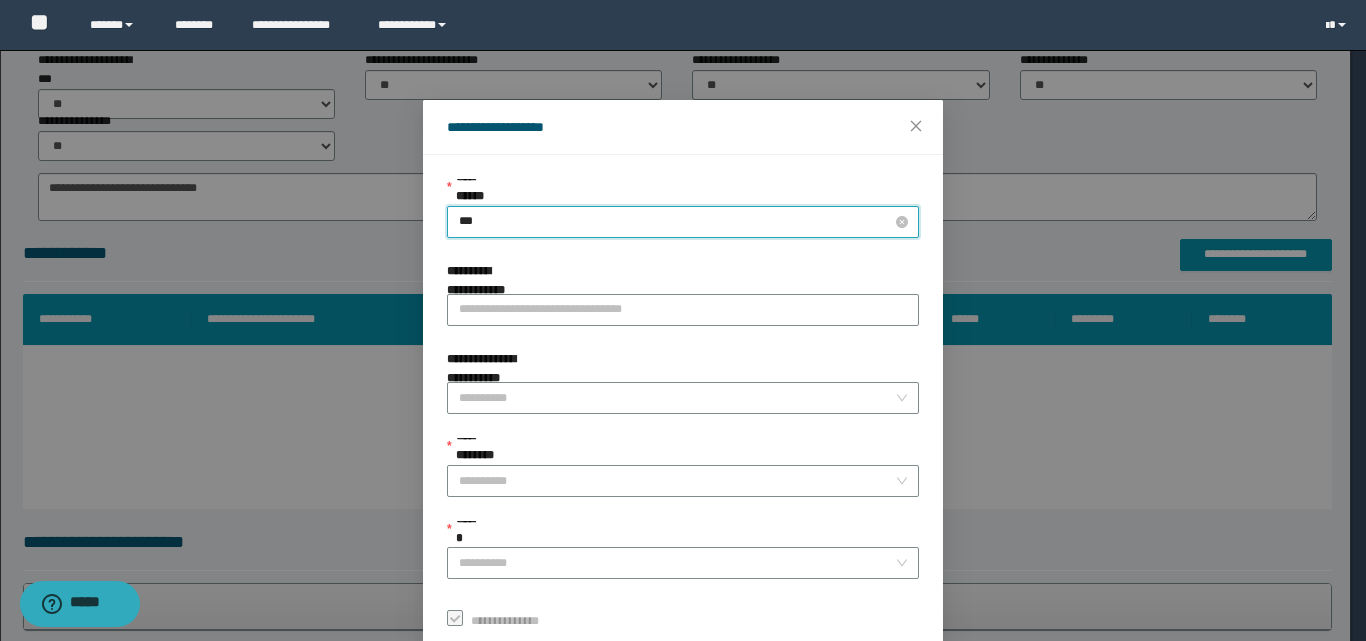 type on "****" 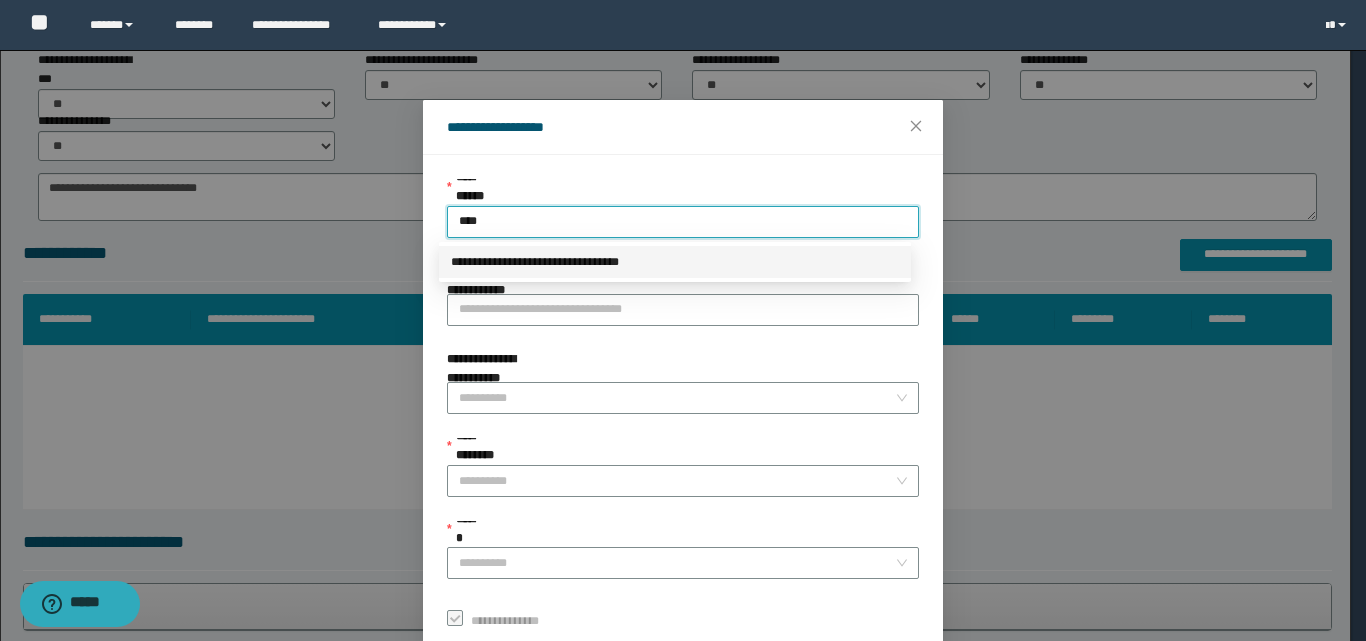 click on "**********" at bounding box center (675, 262) 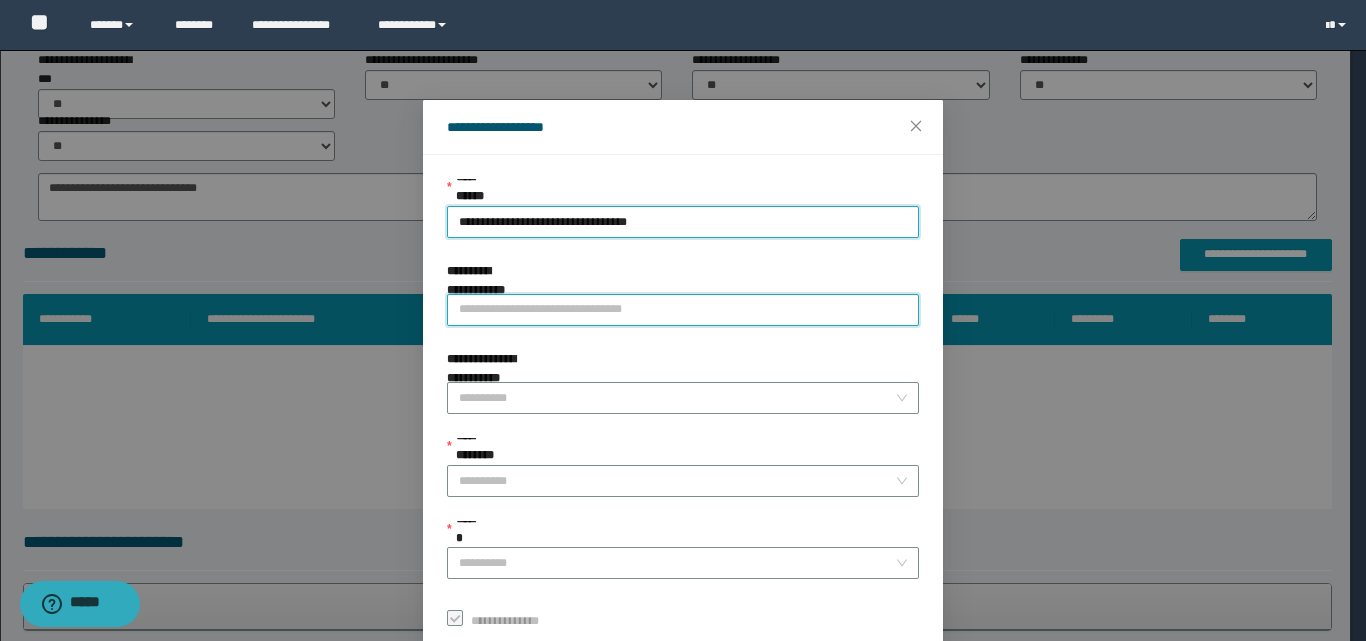 click on "**********" at bounding box center (683, 310) 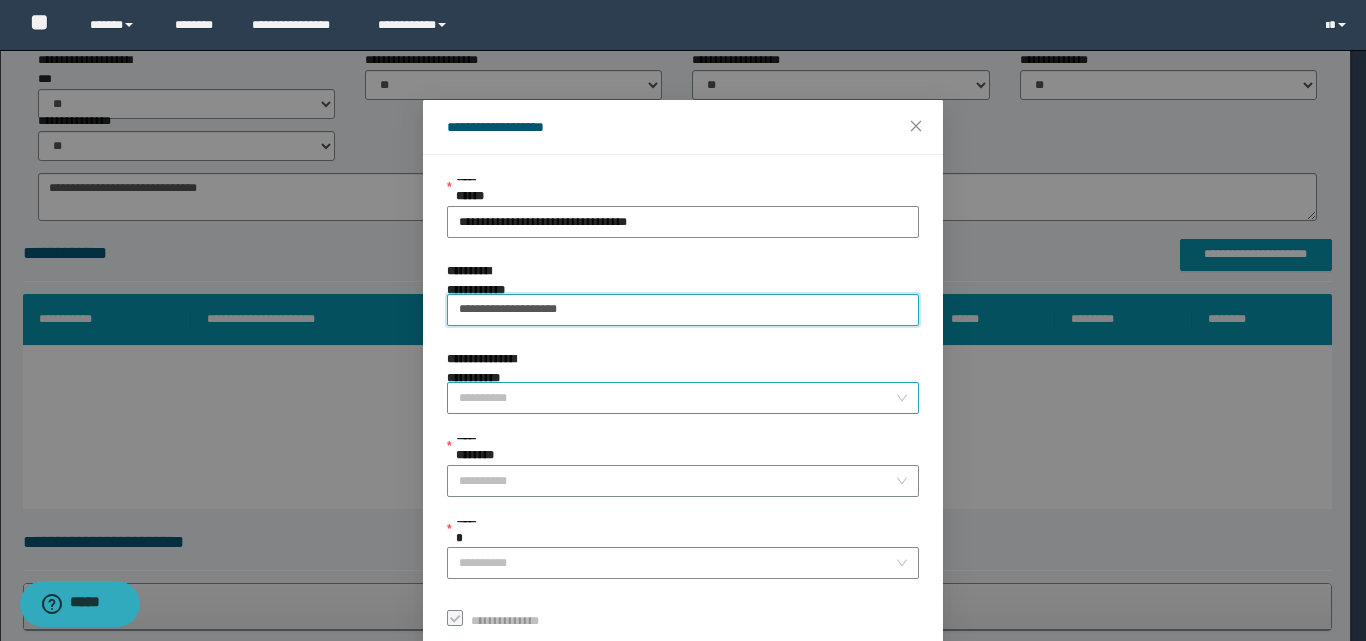 type on "**********" 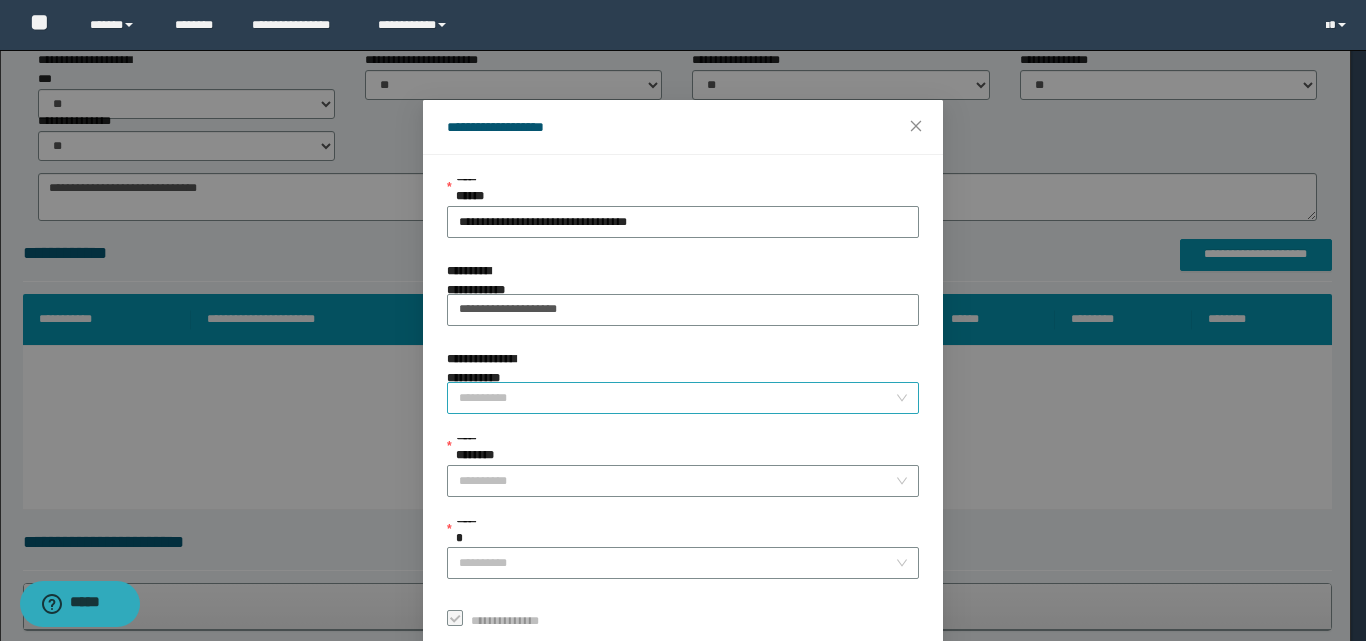 click on "**********" at bounding box center (677, 398) 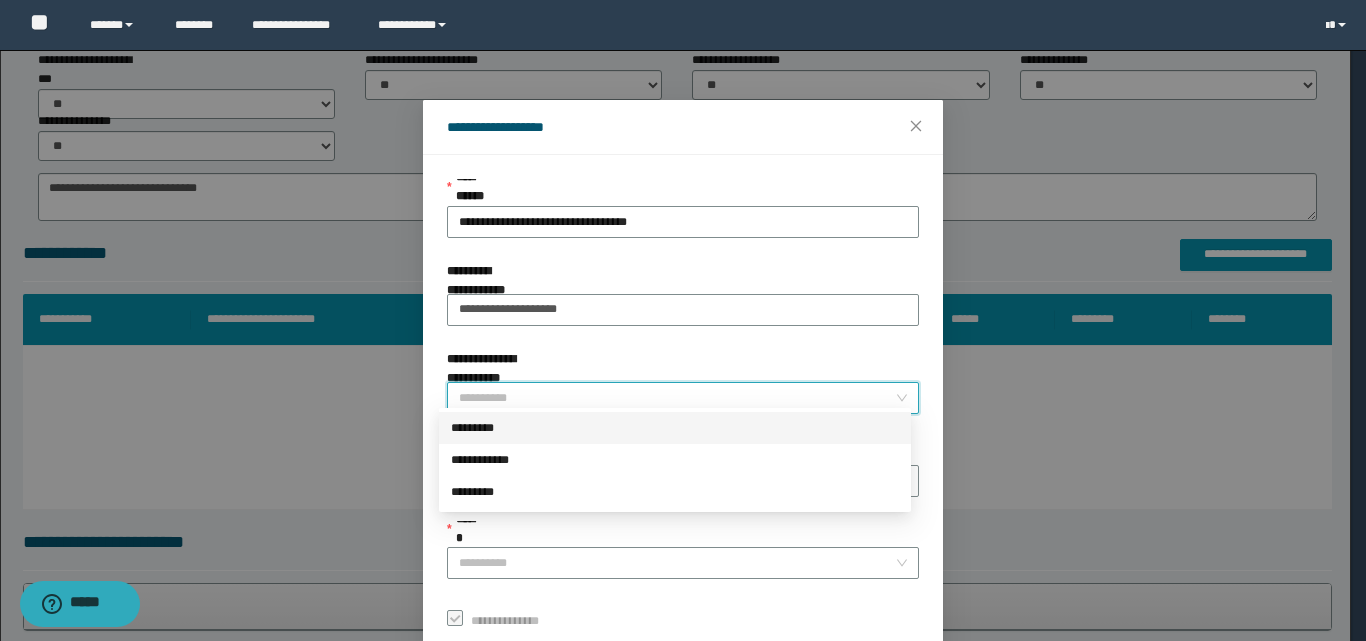 click on "*********" at bounding box center (675, 428) 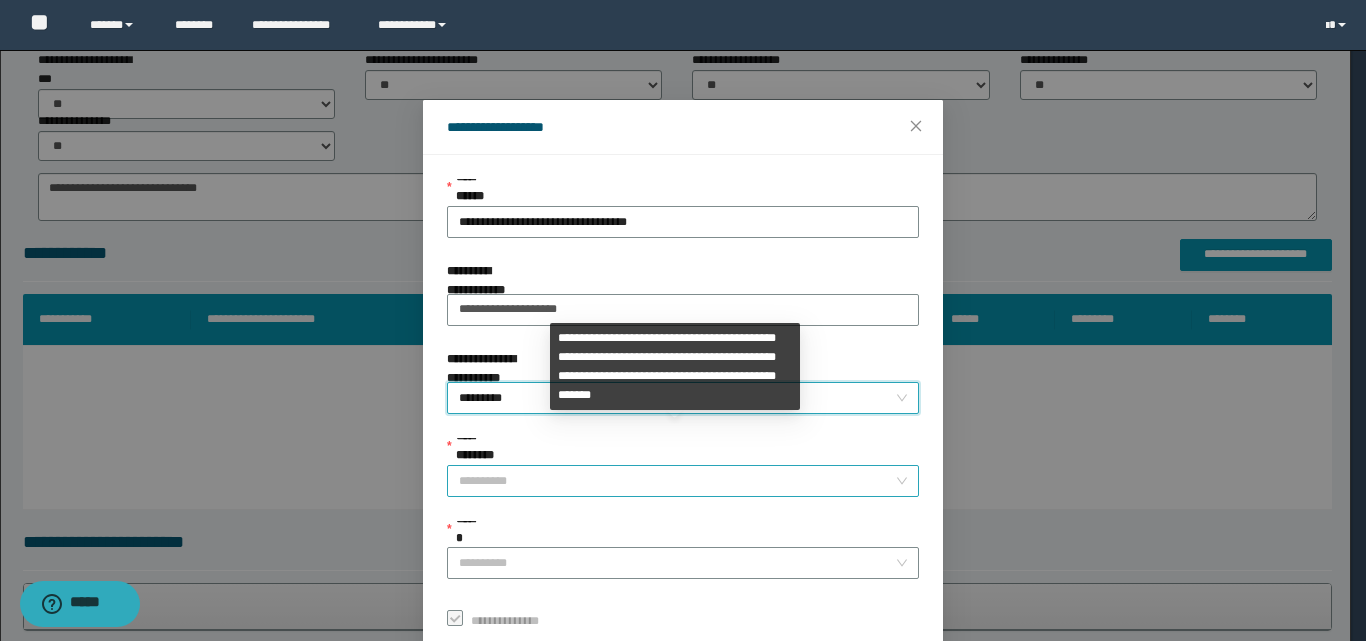click on "**********" at bounding box center (677, 481) 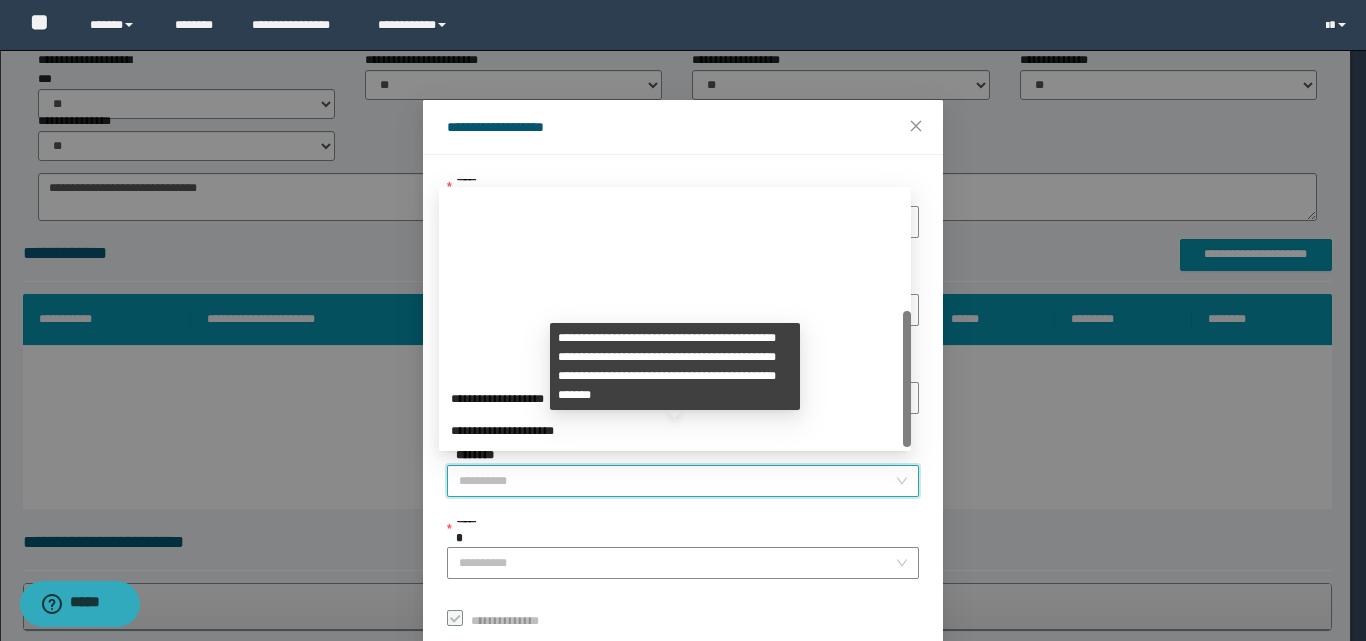 scroll, scrollTop: 224, scrollLeft: 0, axis: vertical 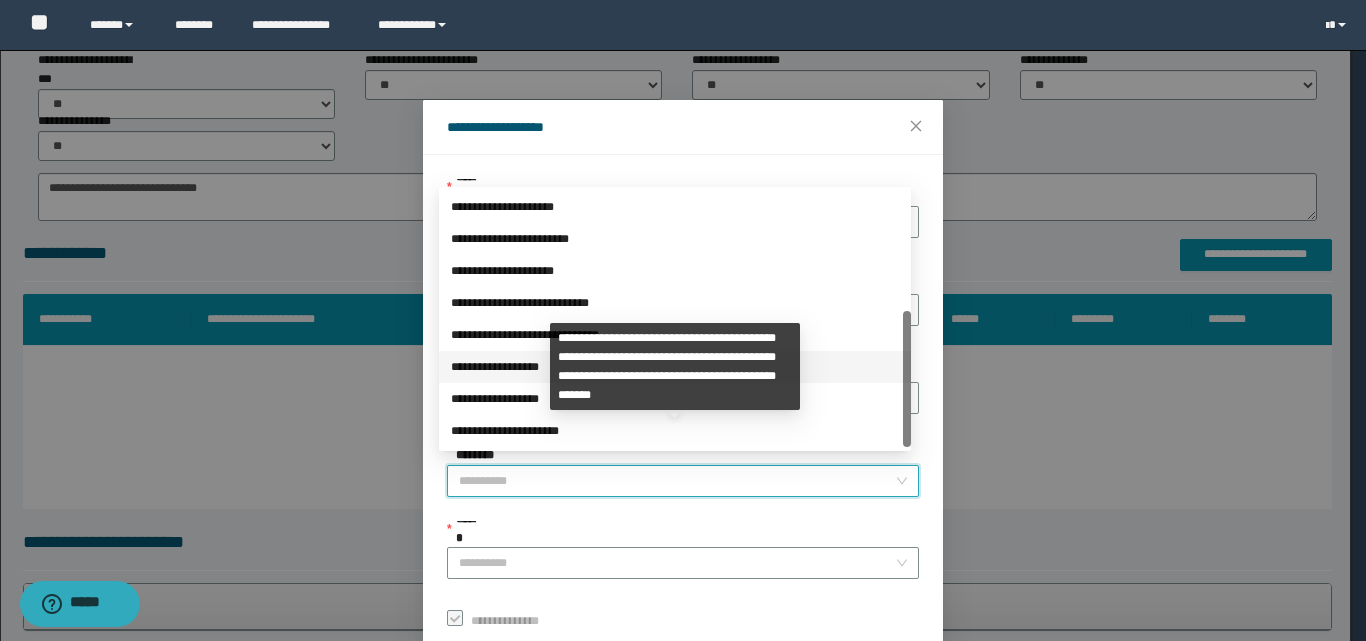 click on "**********" at bounding box center [675, 367] 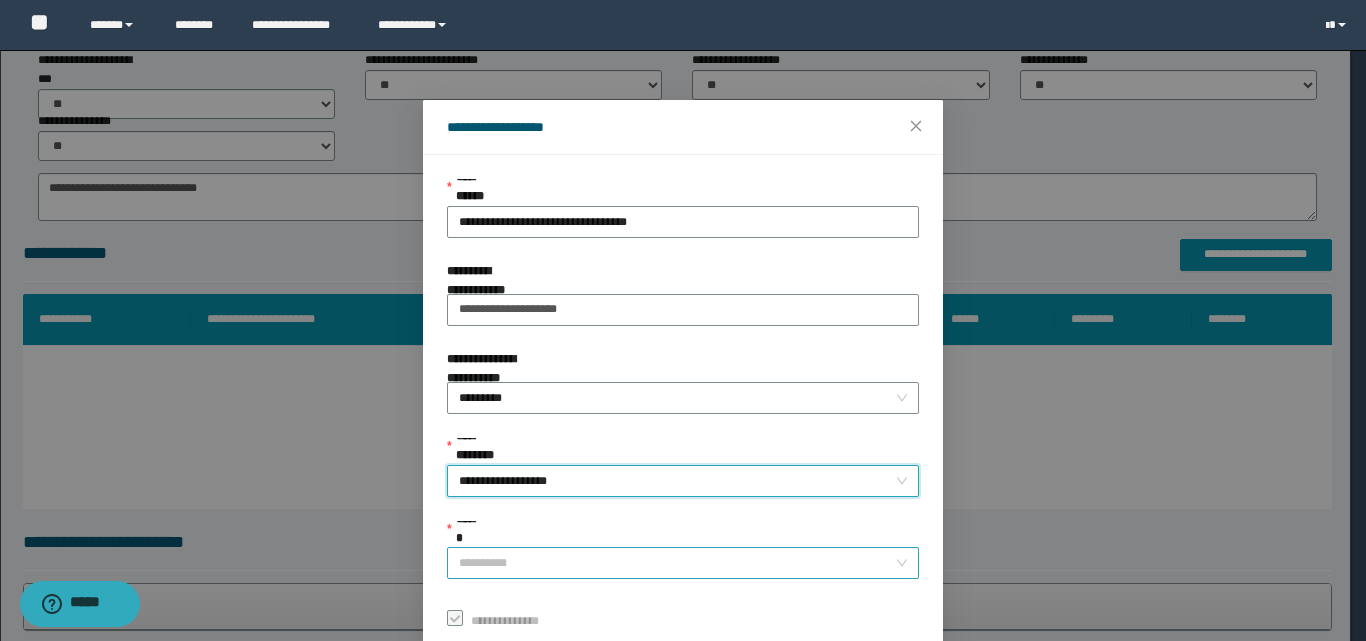 click on "******" at bounding box center [677, 563] 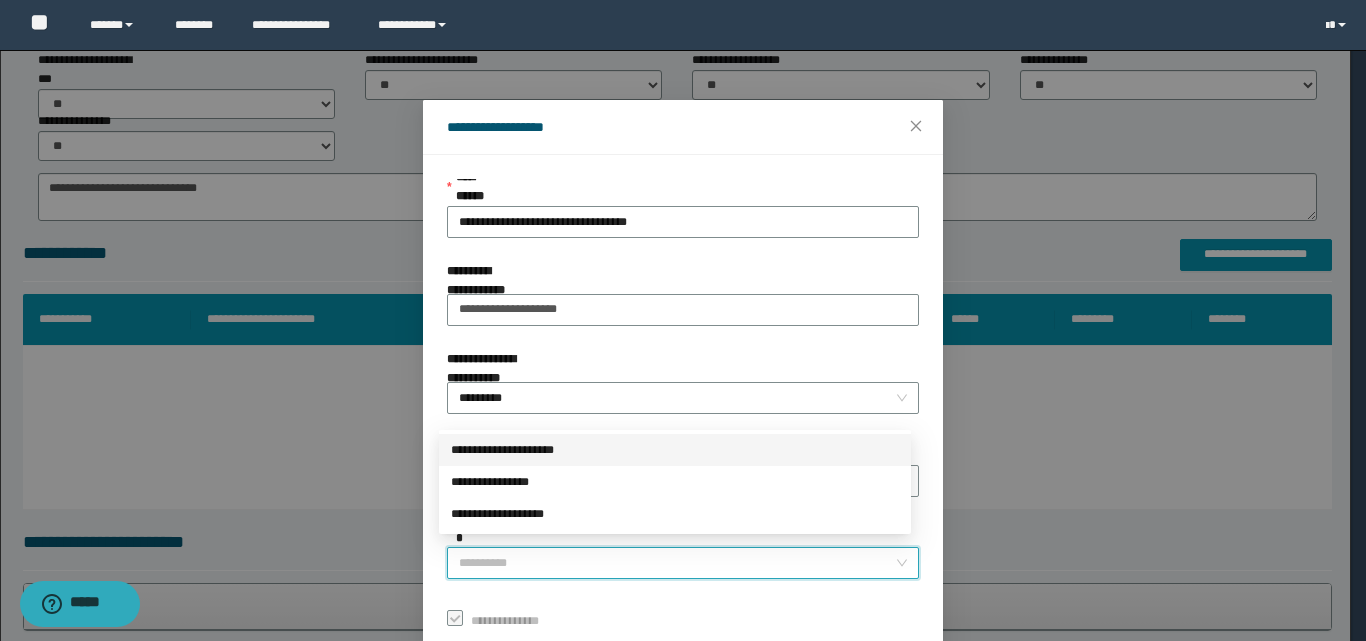 click on "**********" at bounding box center [675, 450] 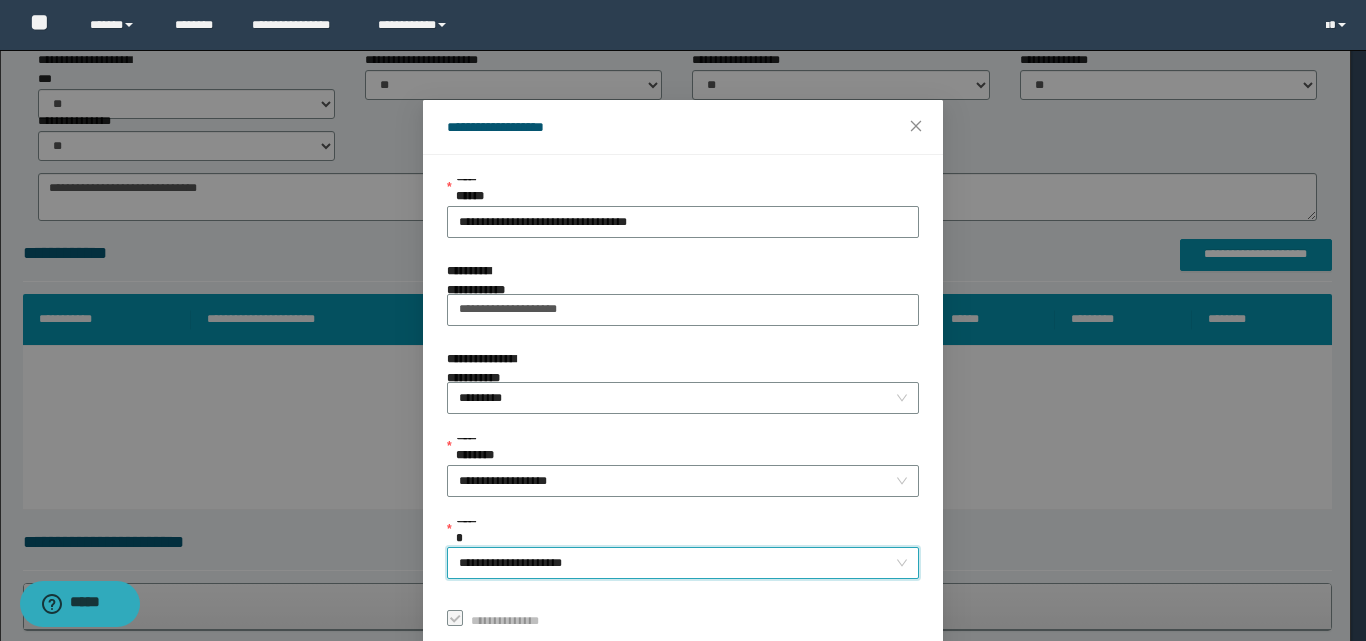 scroll, scrollTop: 111, scrollLeft: 0, axis: vertical 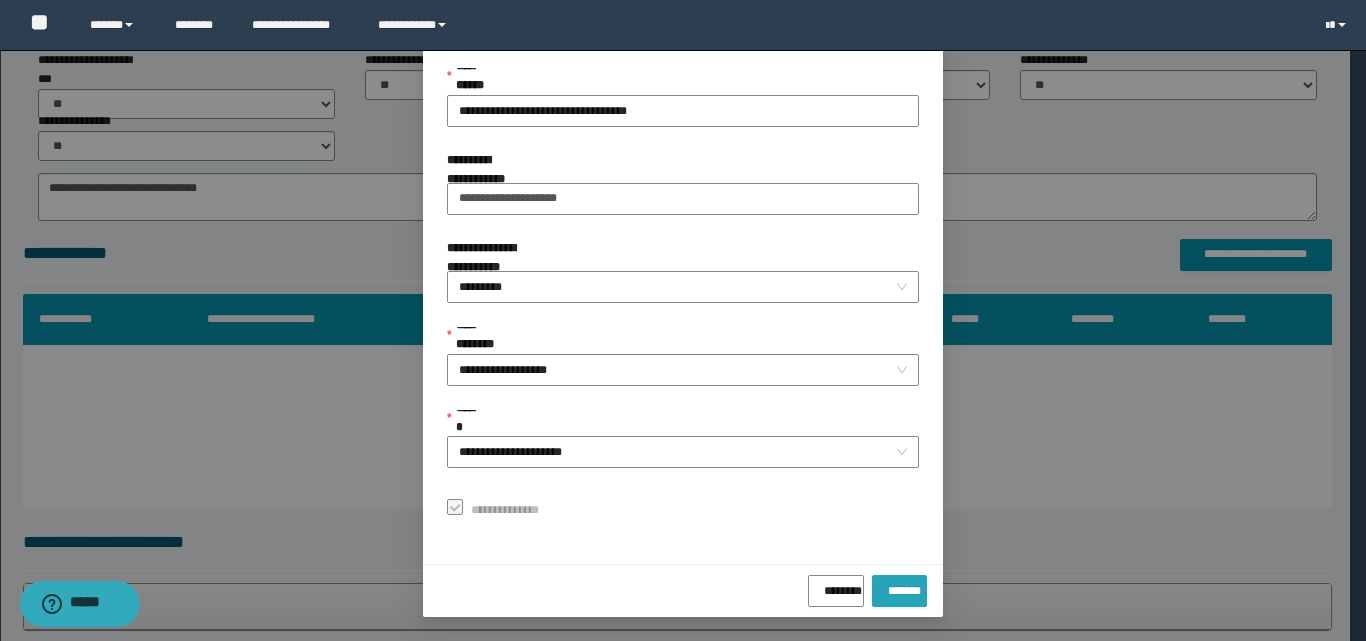 click on "*******" at bounding box center (899, 591) 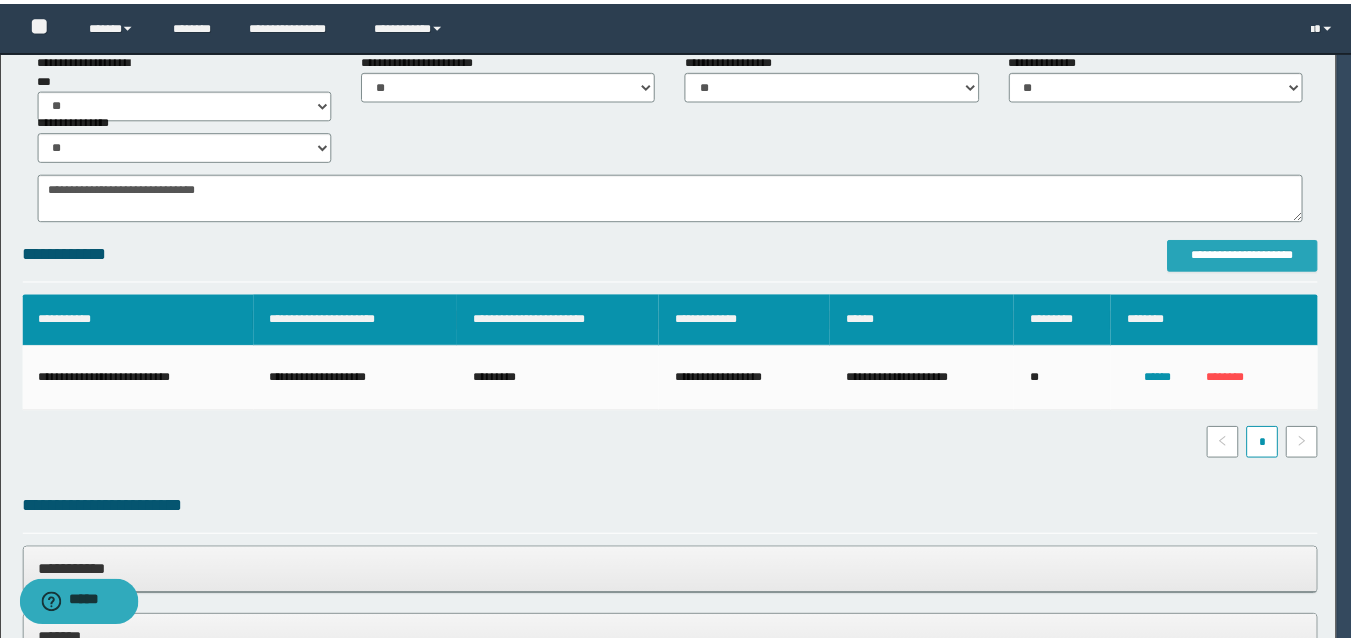 scroll, scrollTop: 0, scrollLeft: 0, axis: both 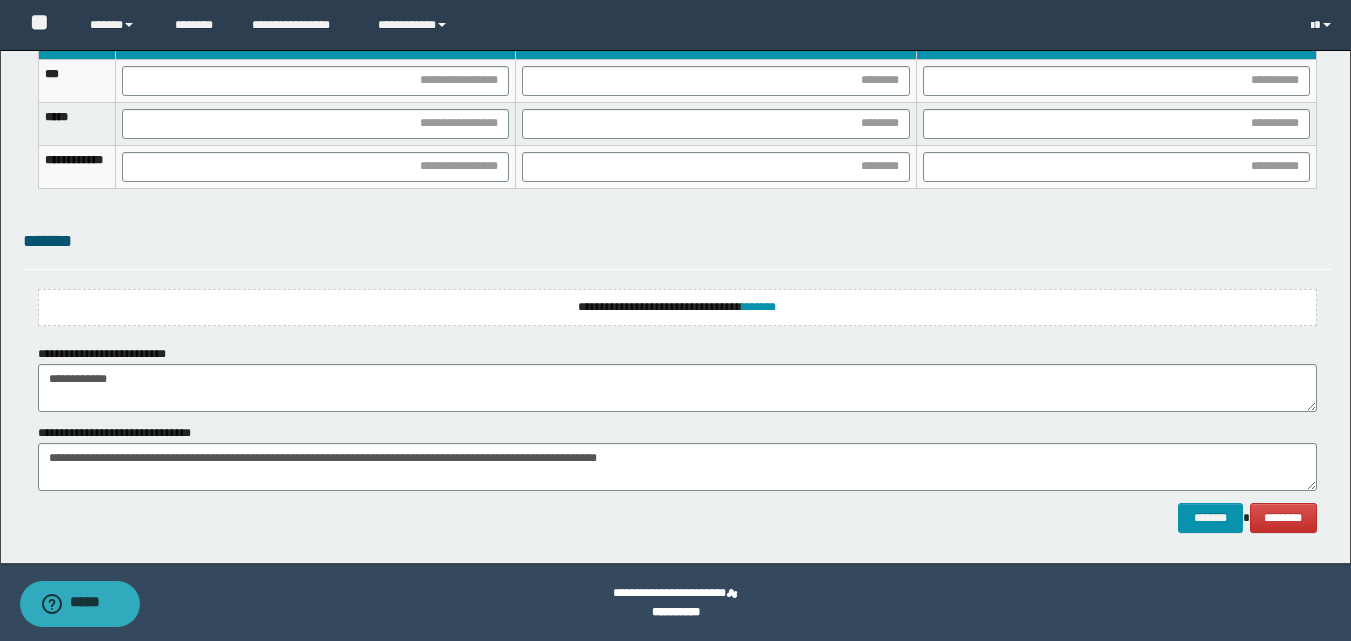 click on "**********" at bounding box center (675, -496) 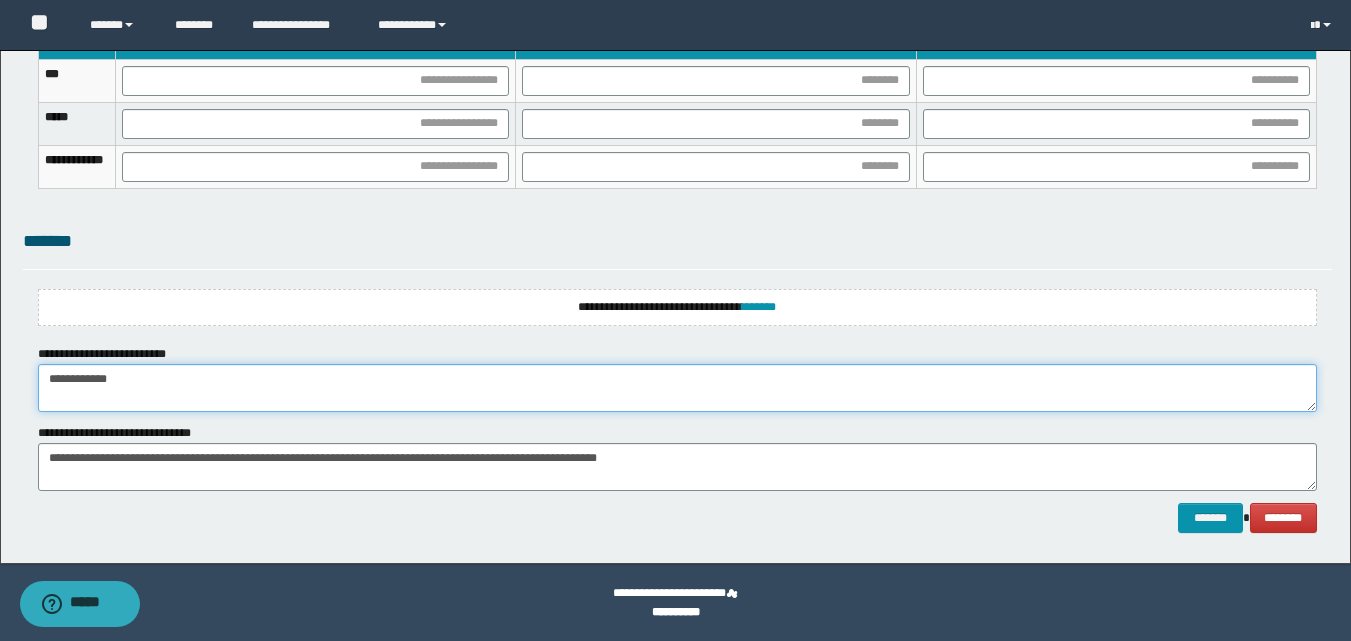 click on "**********" at bounding box center [677, 388] 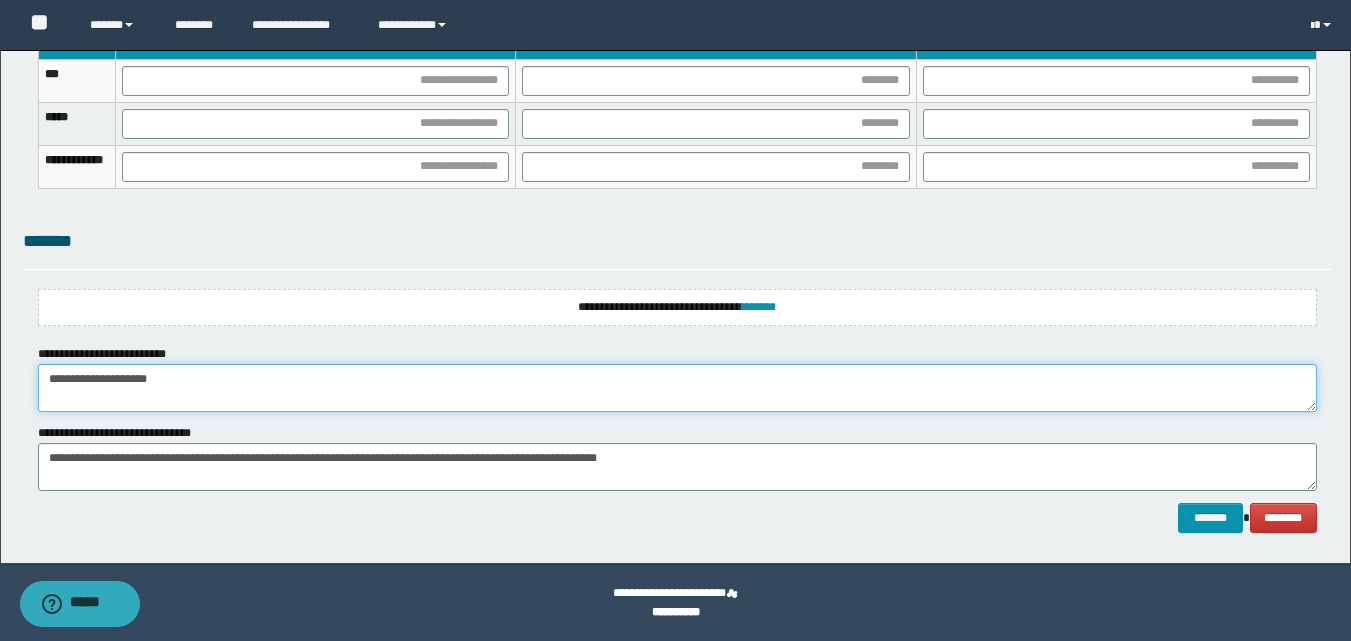 type on "**********" 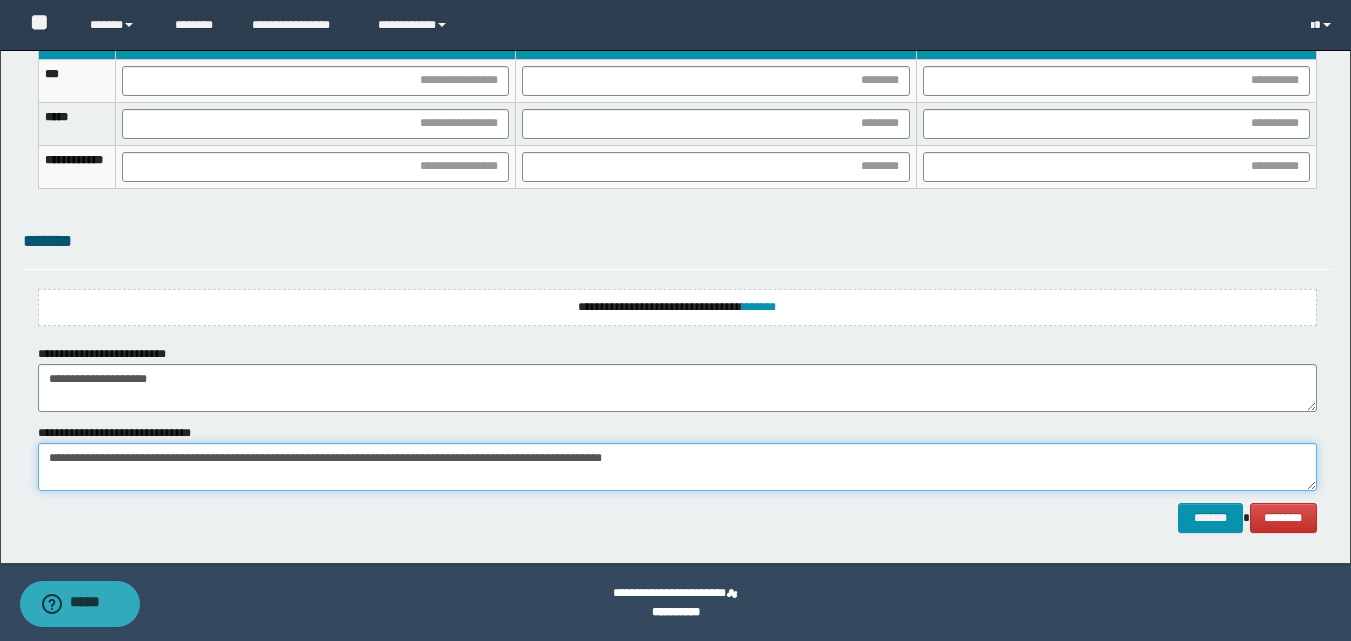 type on "**********" 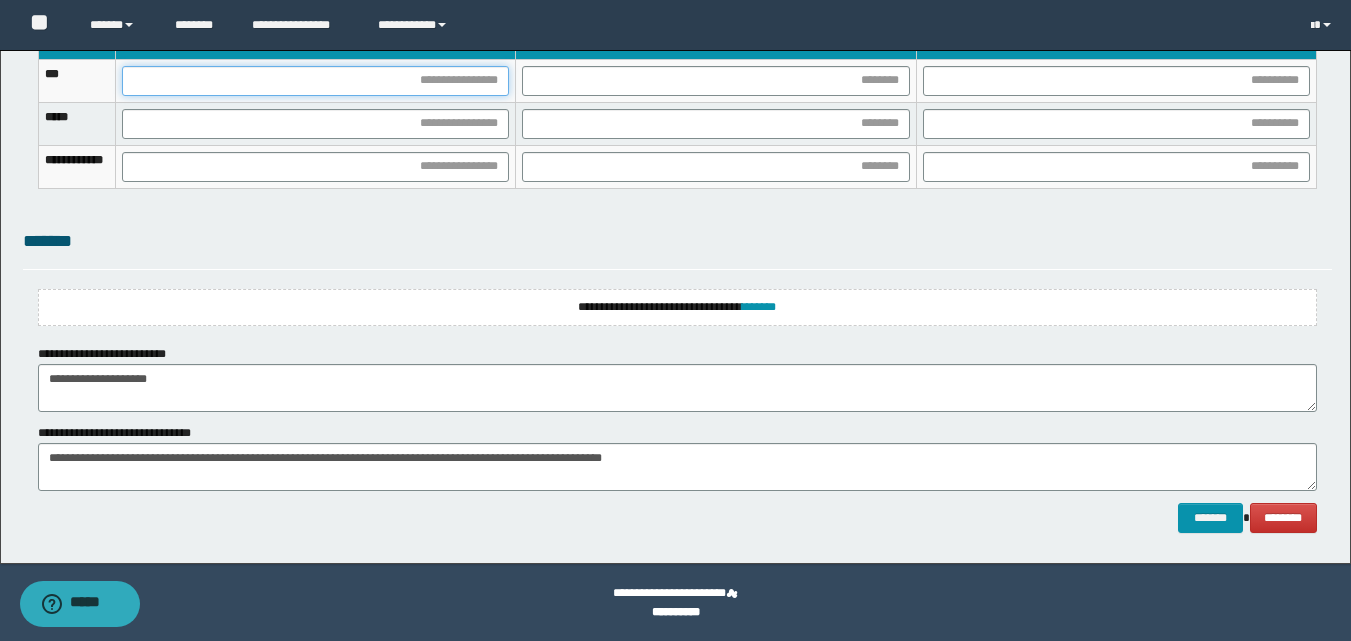 drag, startPoint x: 449, startPoint y: 76, endPoint x: 449, endPoint y: 94, distance: 18 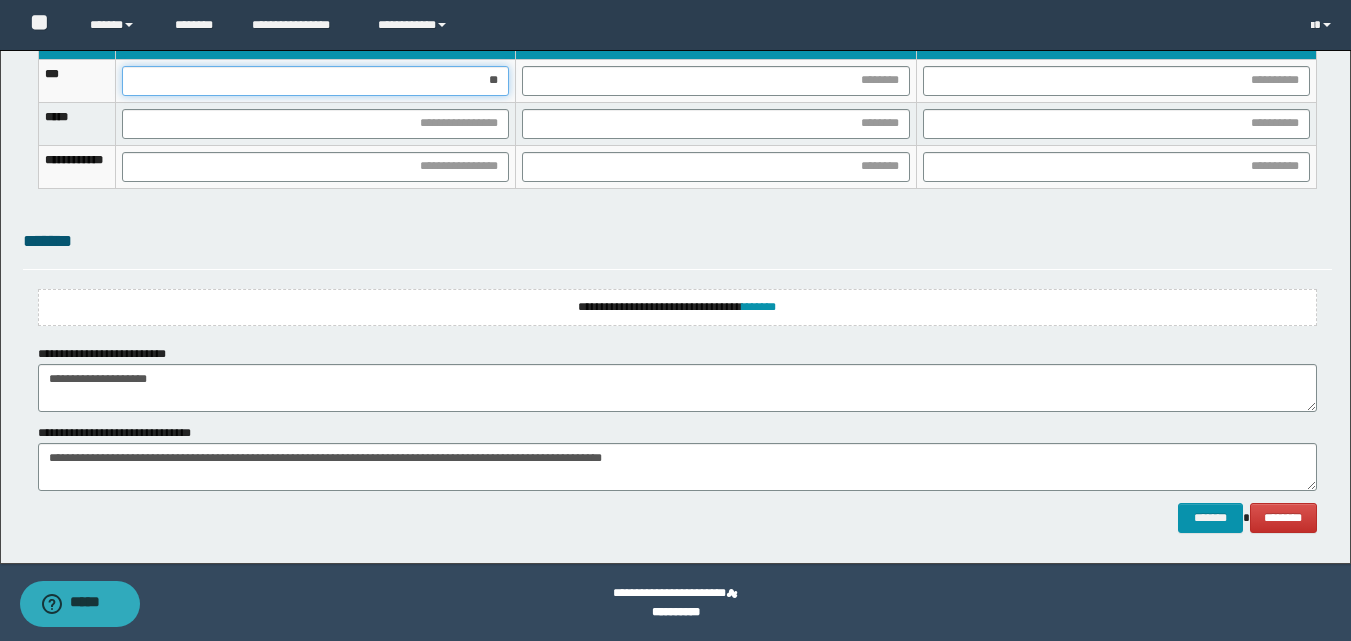 type on "***" 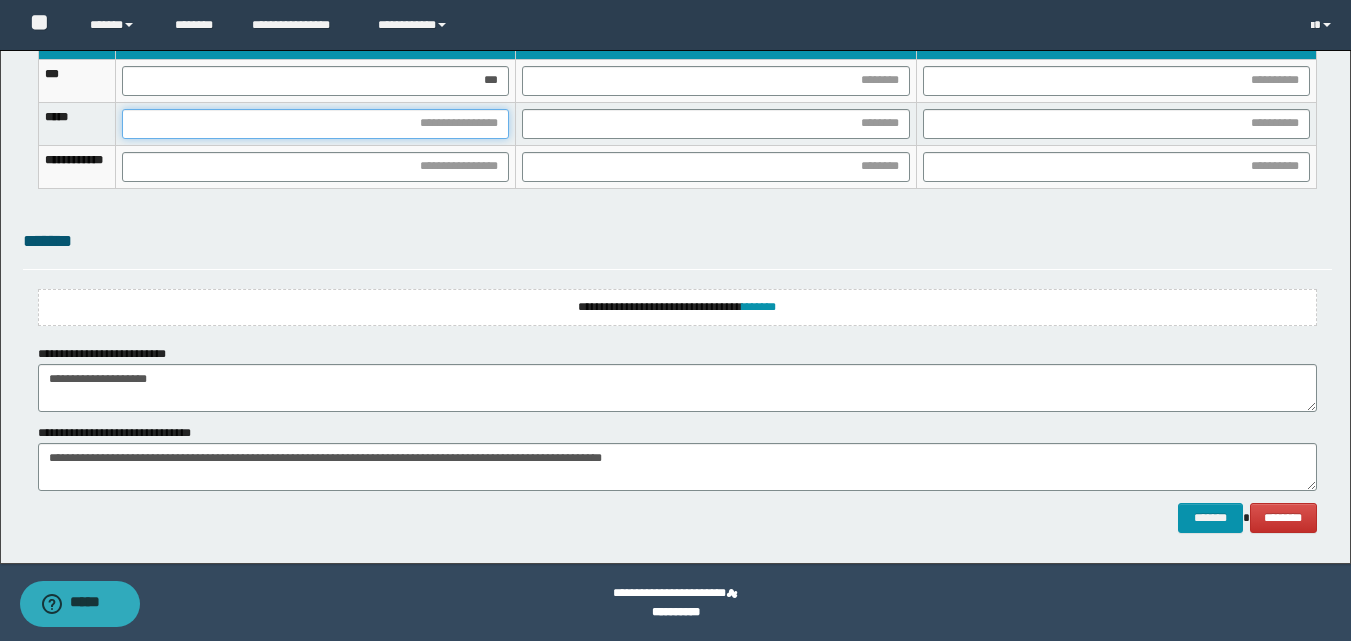 click at bounding box center [315, 124] 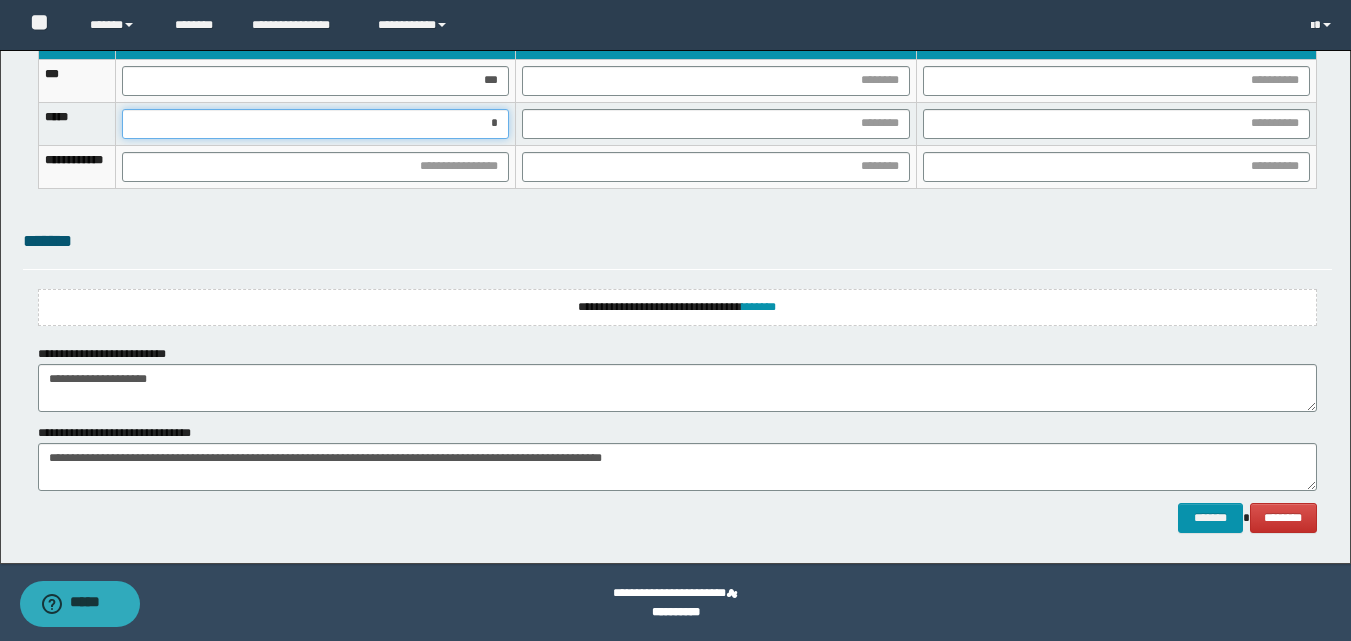 type on "**" 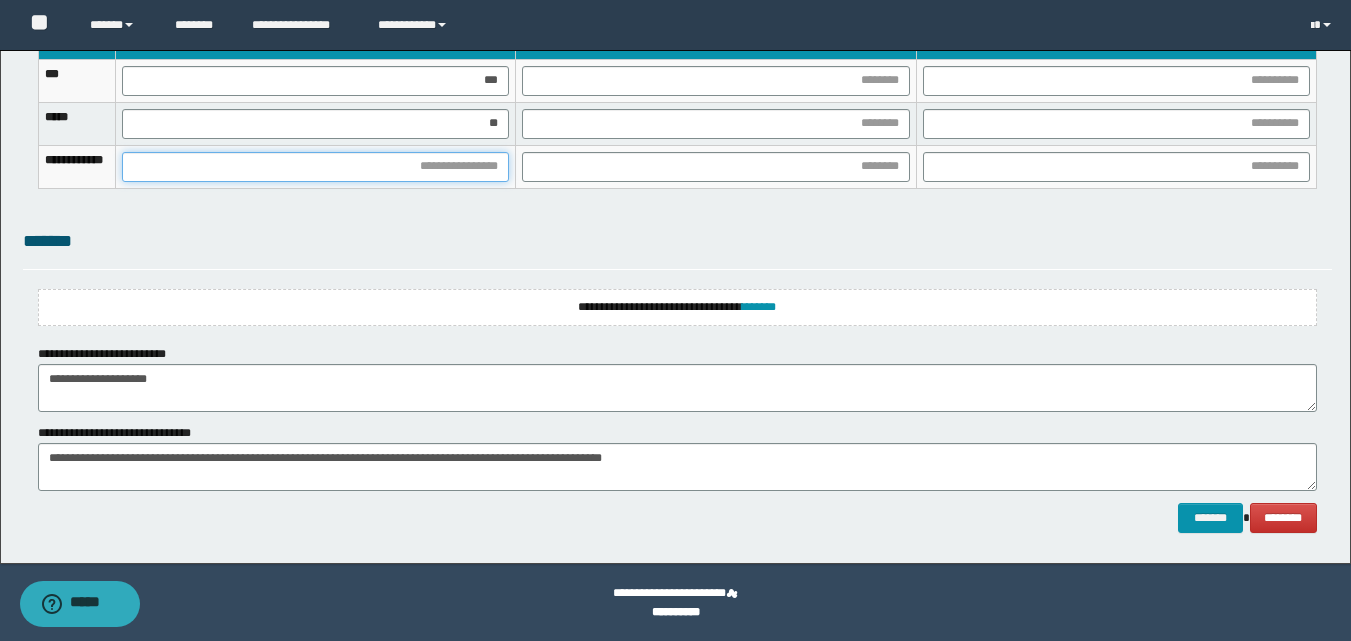 click at bounding box center [315, 167] 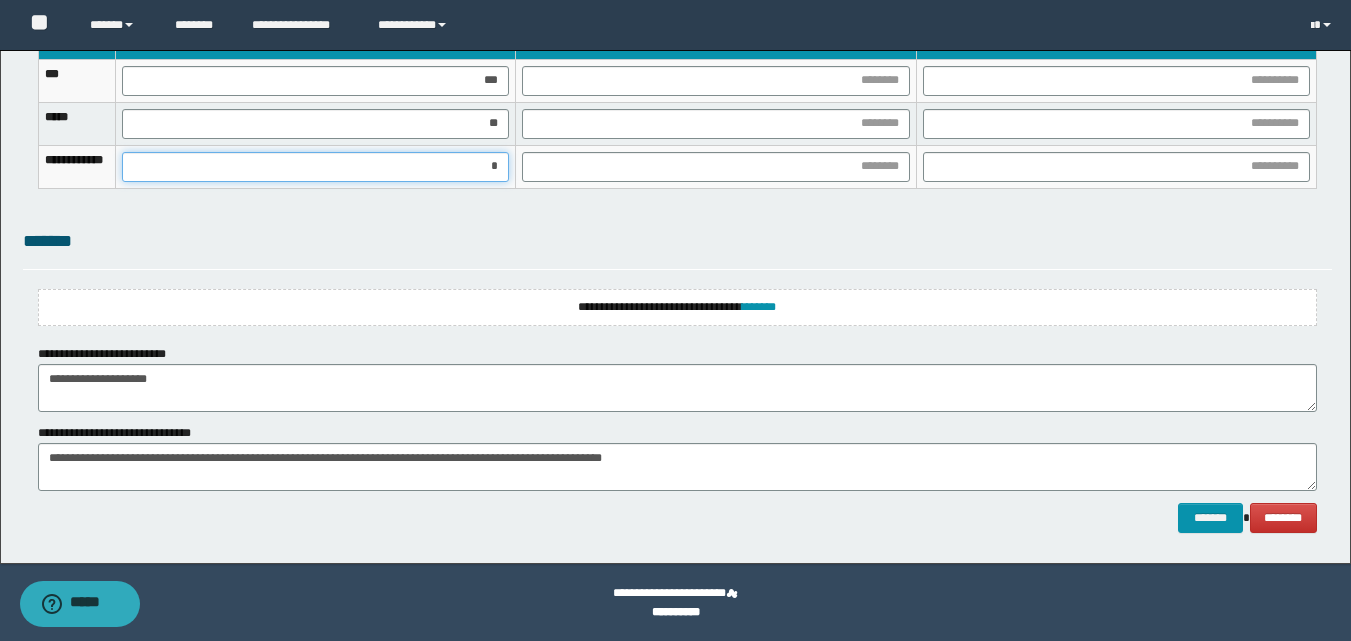 type on "**" 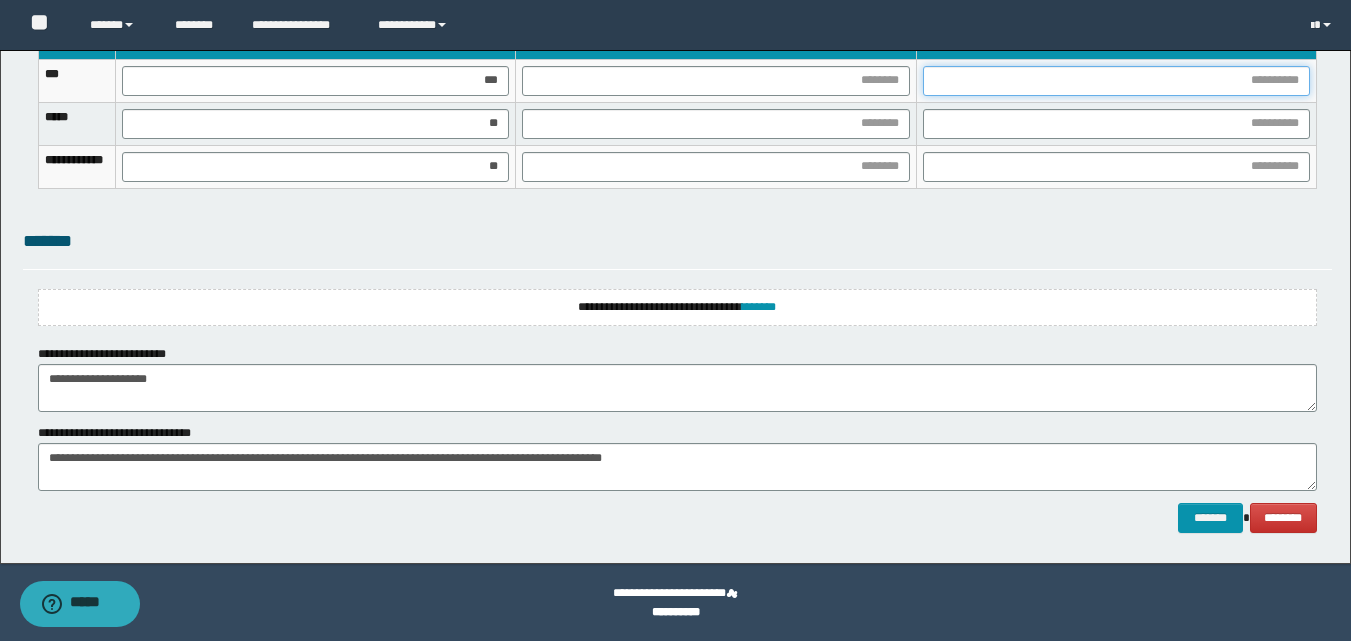 click at bounding box center [1116, 81] 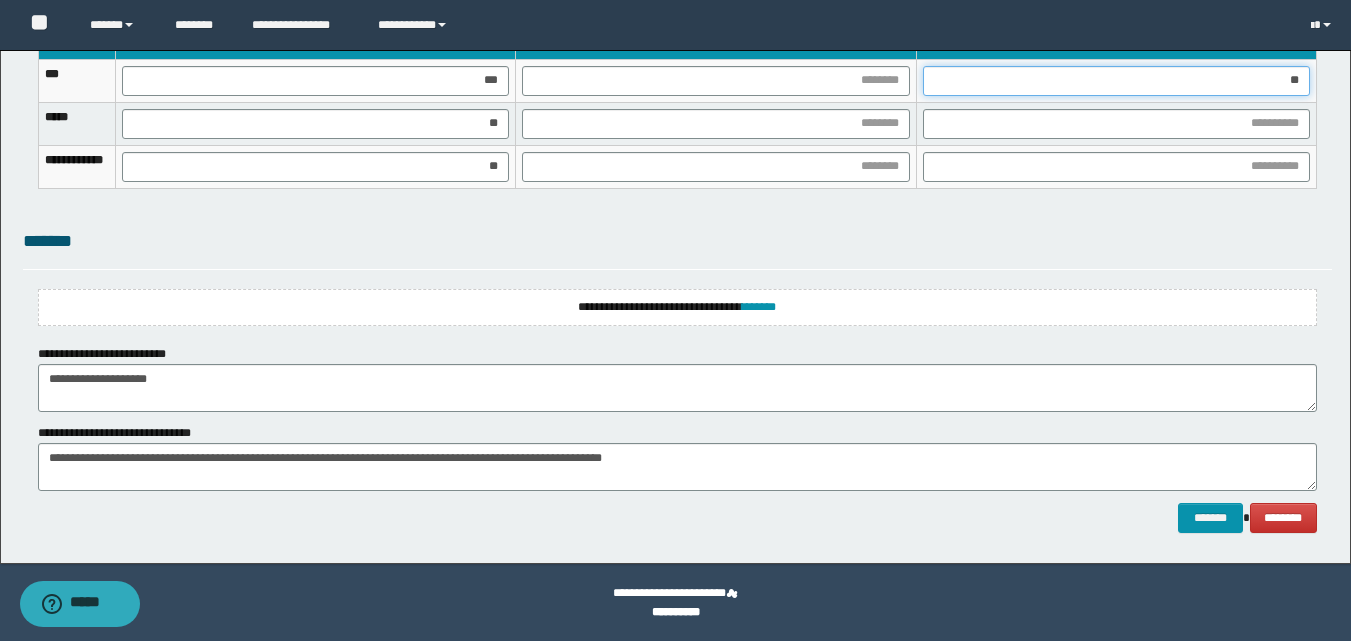 type on "***" 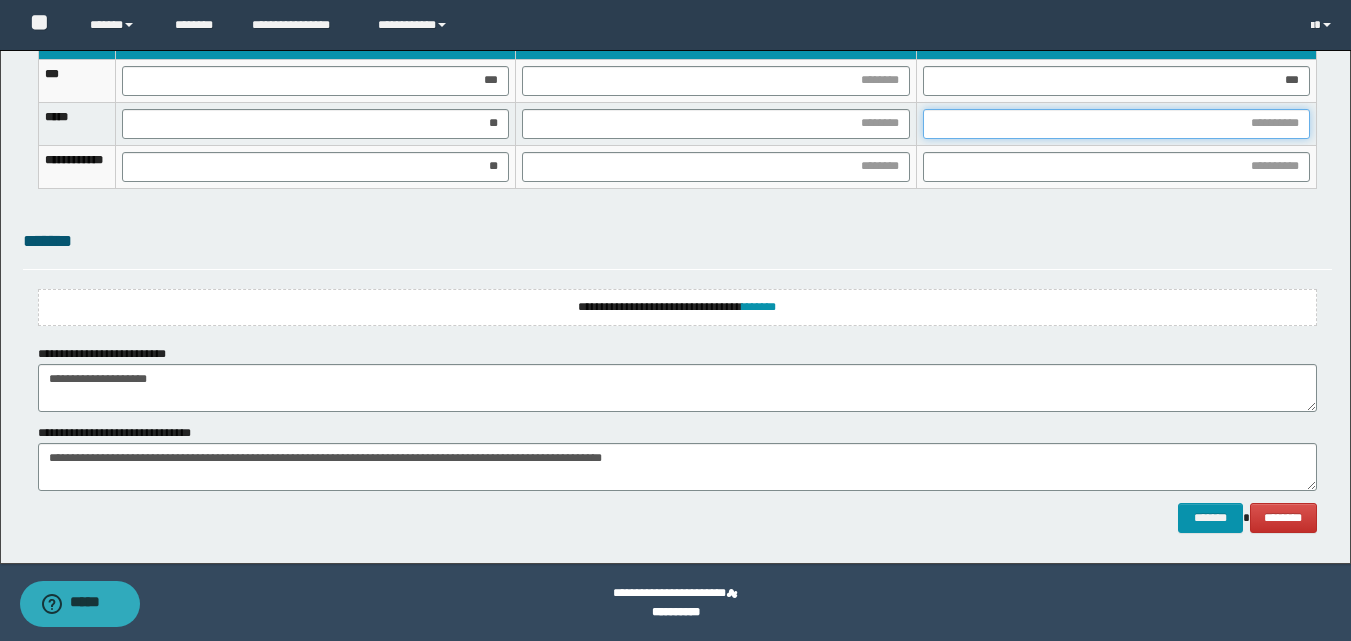 click at bounding box center [1116, 124] 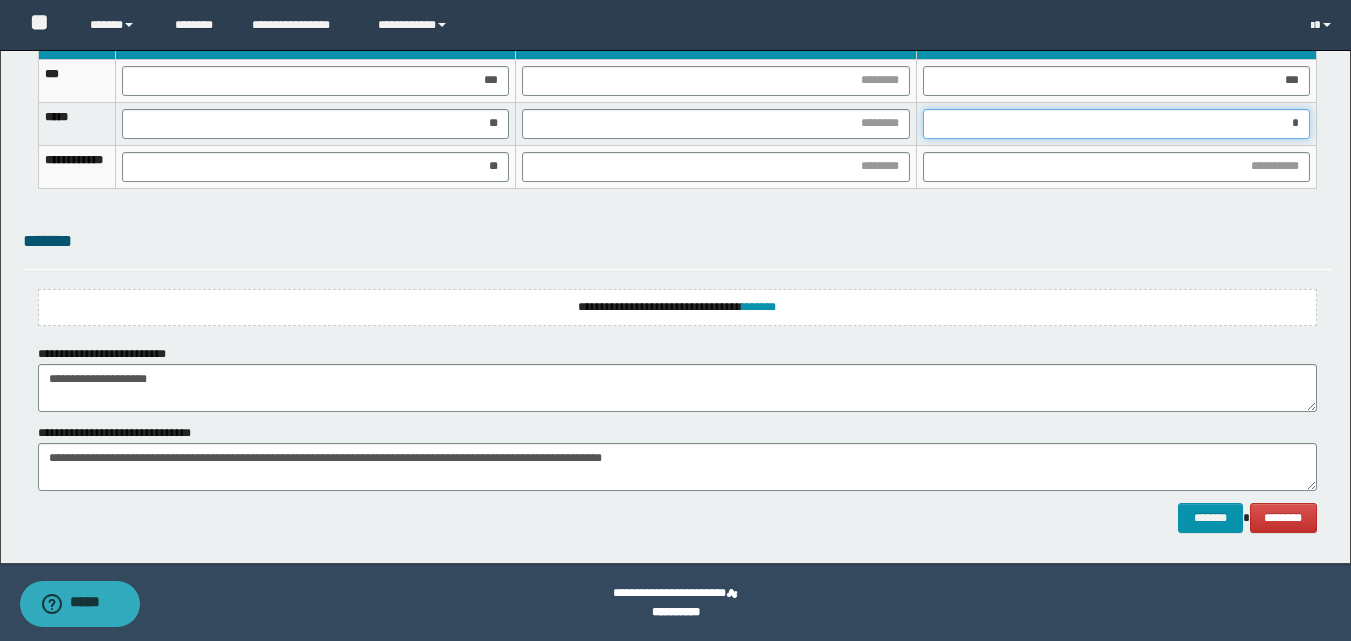 type on "**" 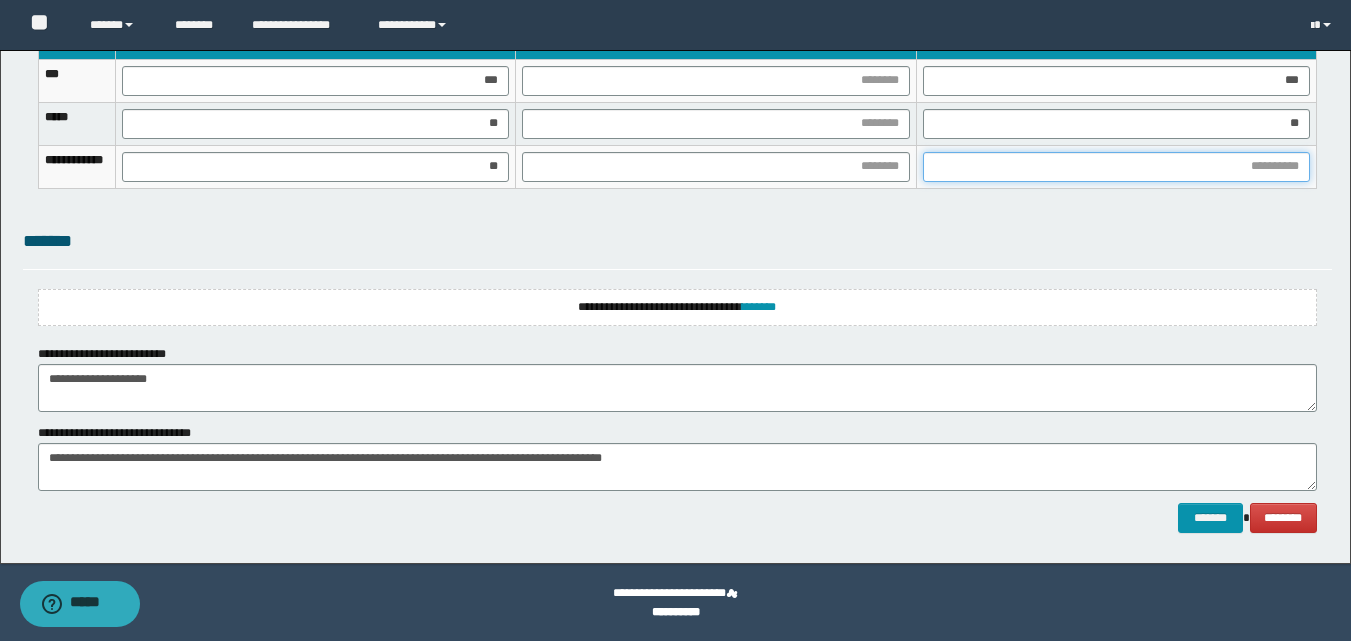 click at bounding box center (1116, 167) 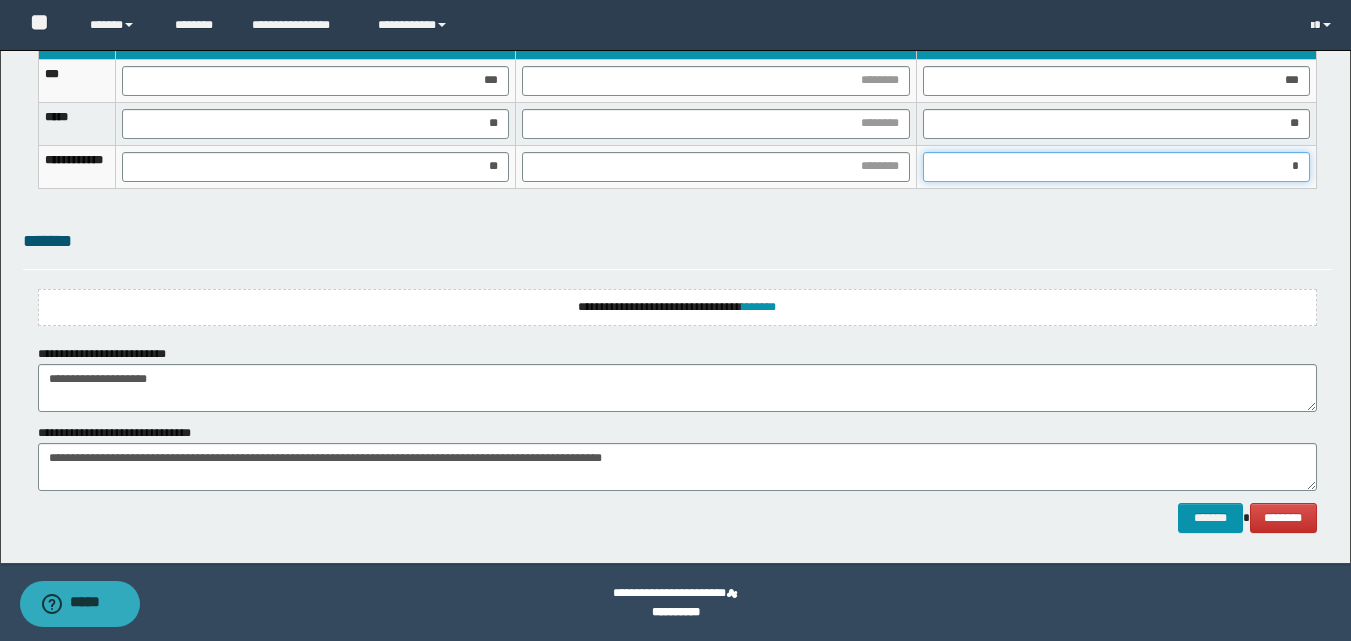 type on "**" 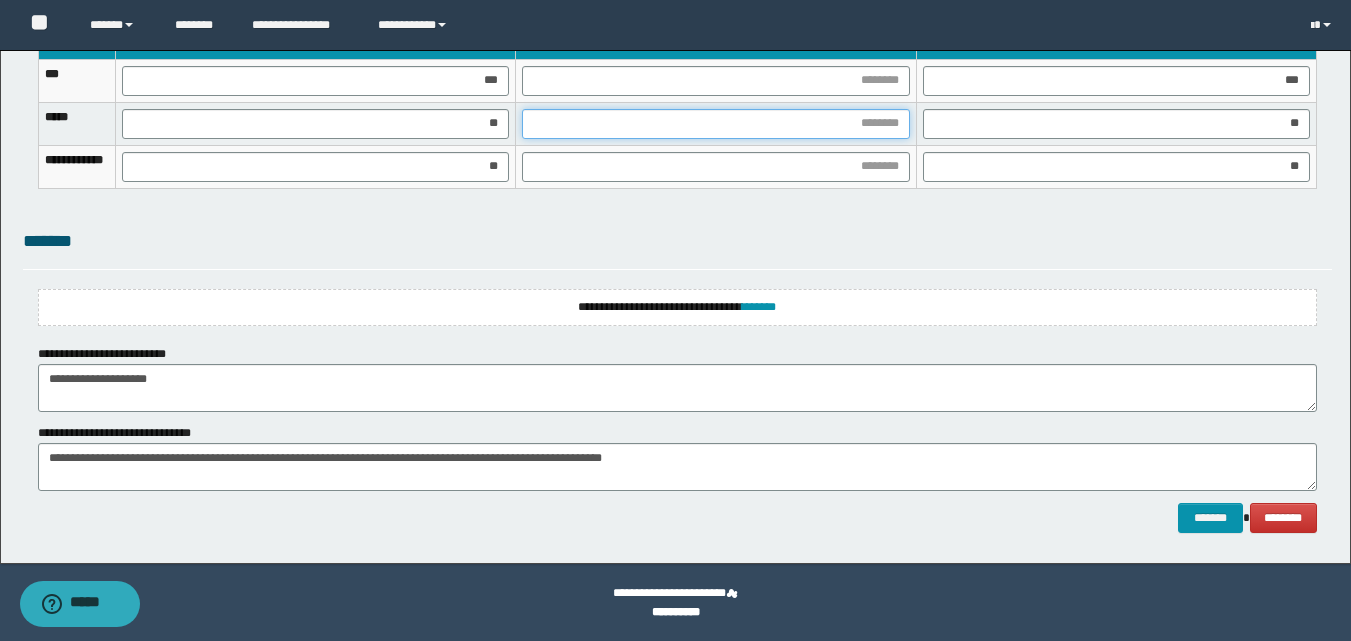 click at bounding box center (715, 124) 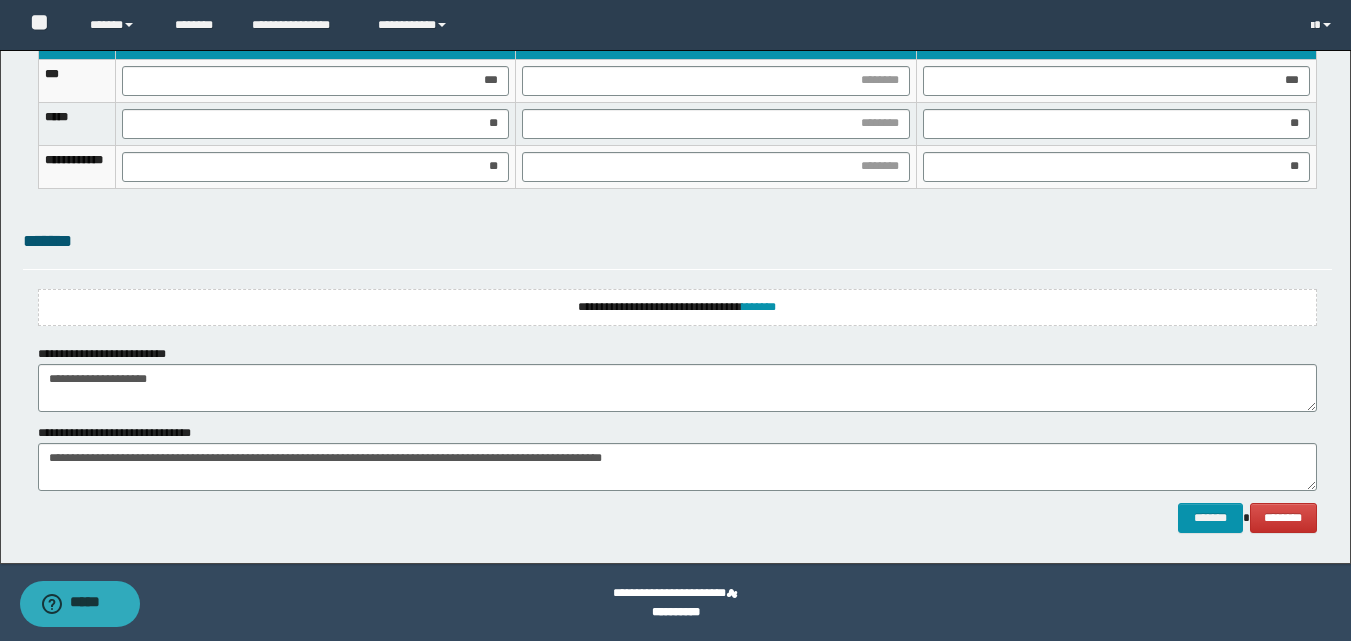 click at bounding box center [716, 80] 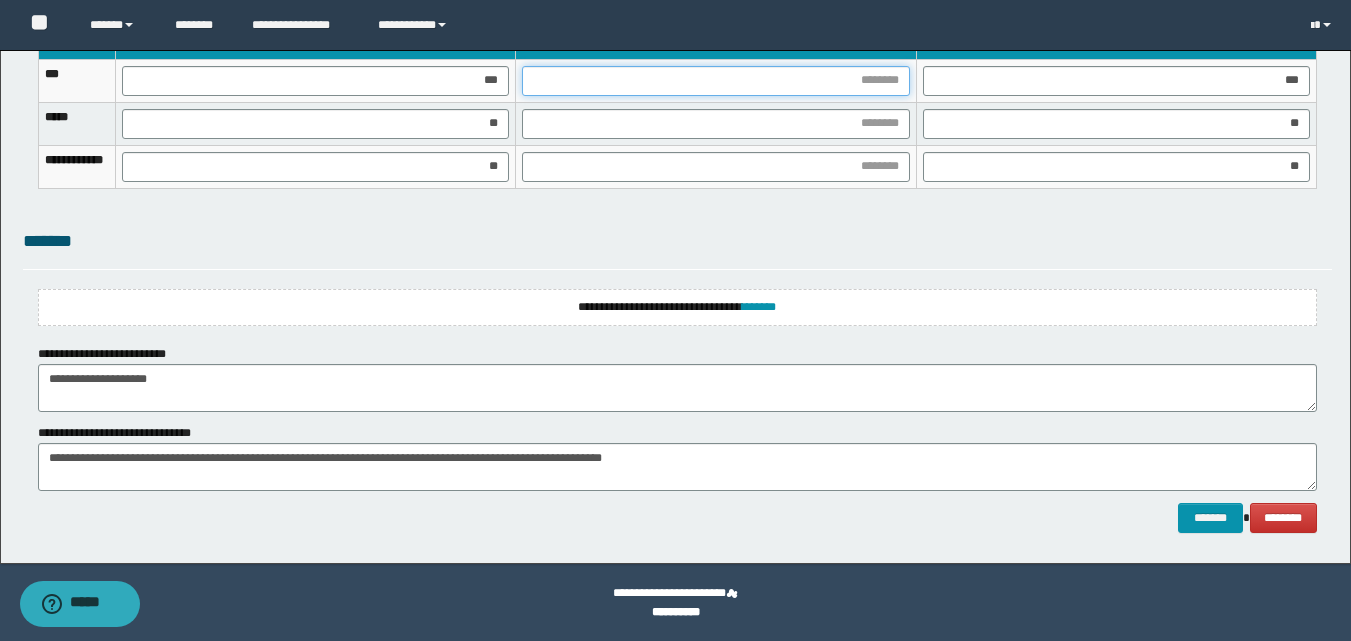 click at bounding box center [715, 81] 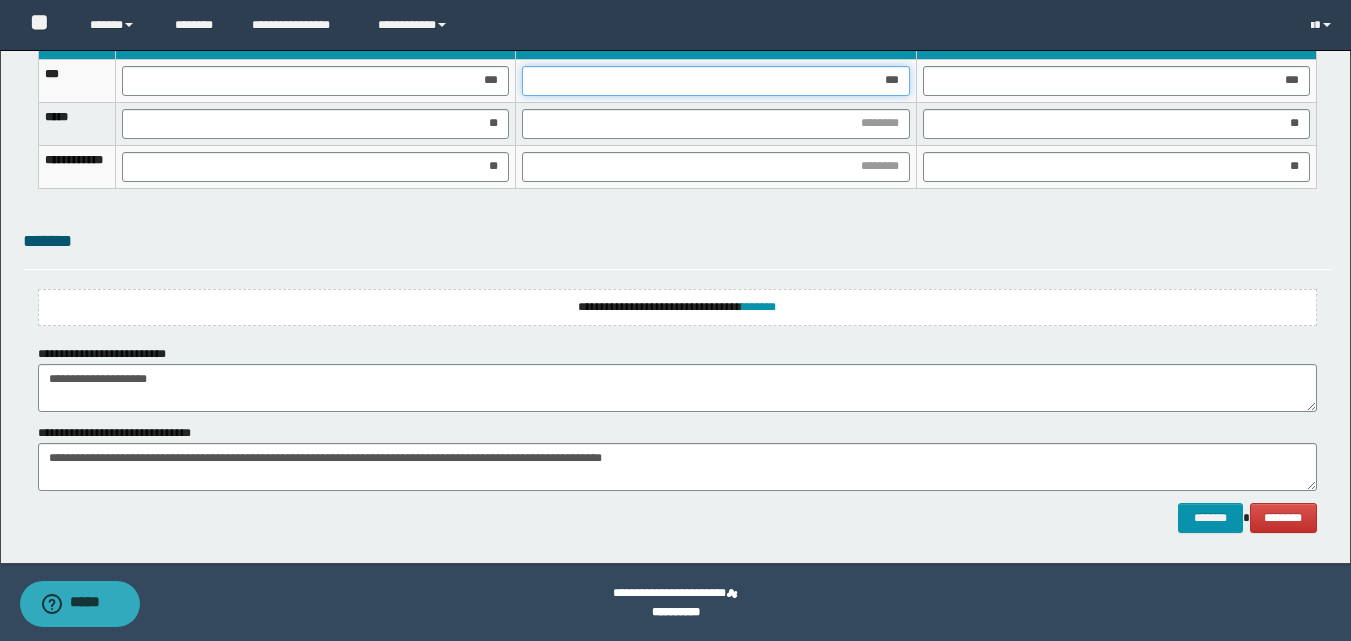 type on "****" 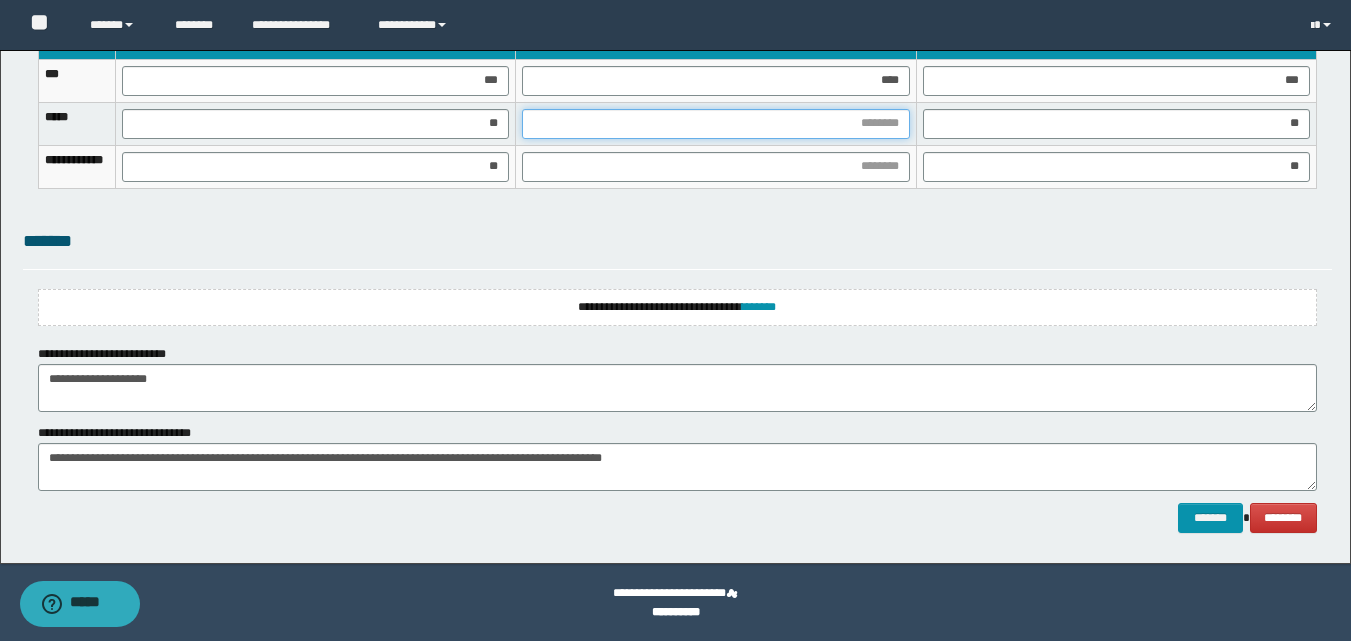 click at bounding box center [715, 124] 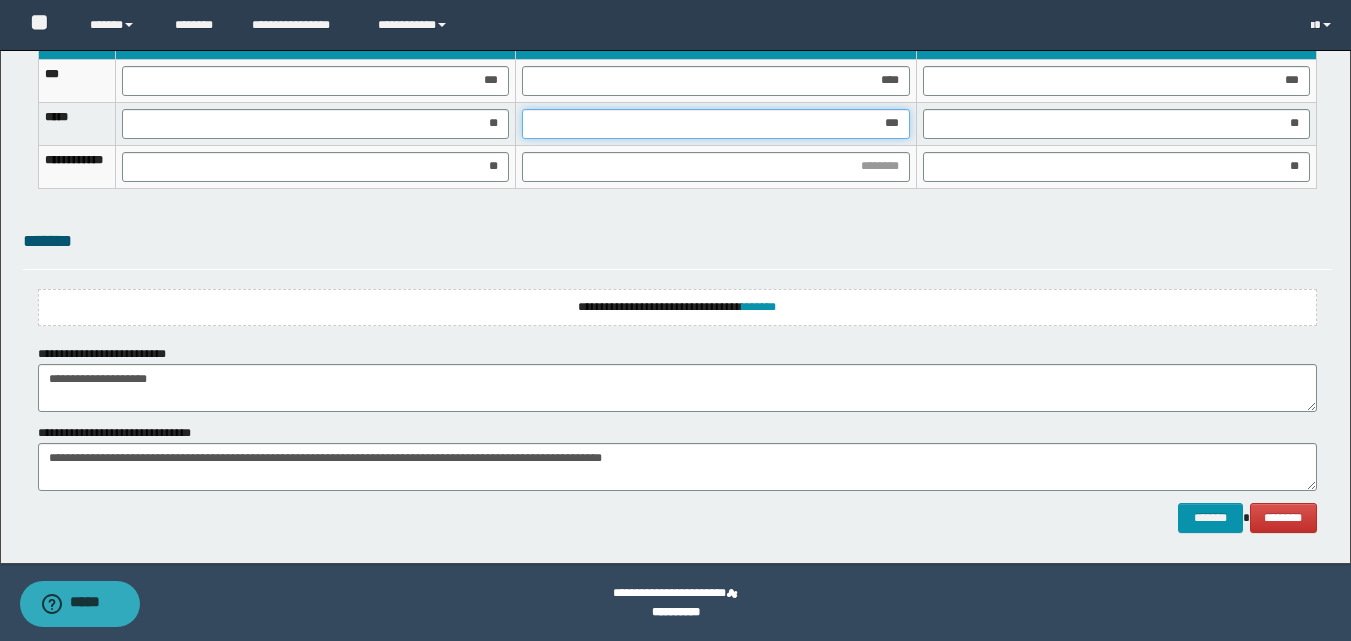 type on "****" 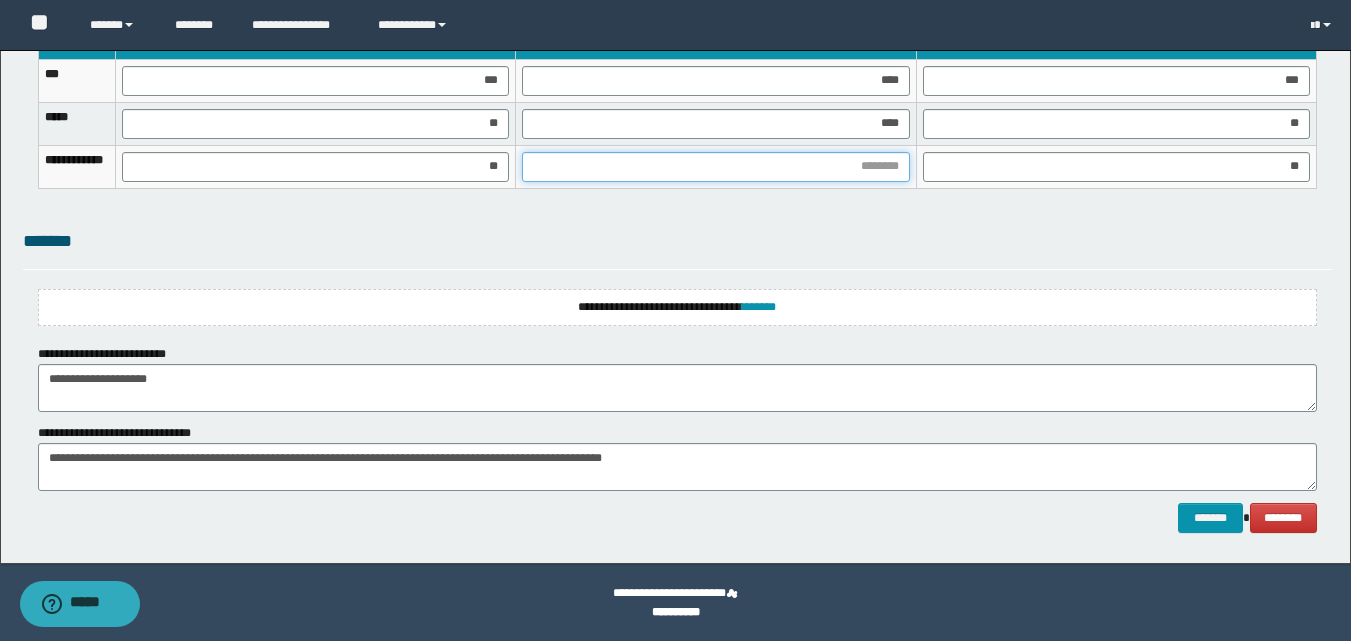 click at bounding box center [715, 167] 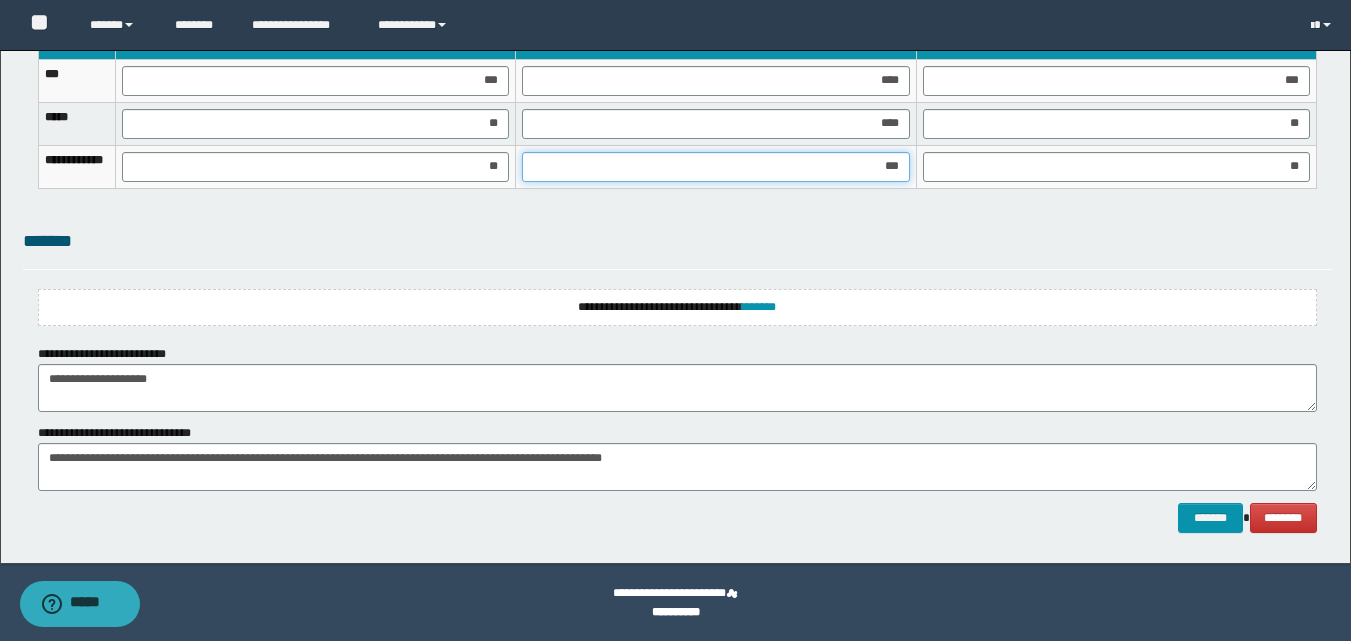 type on "****" 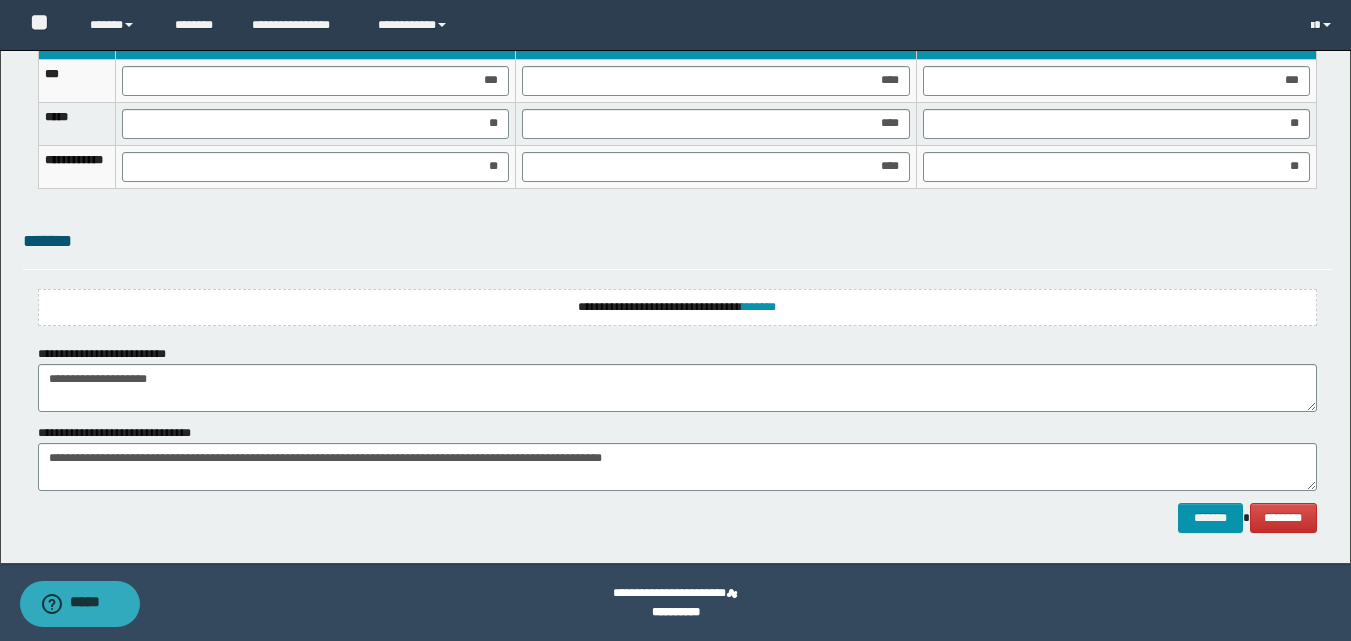 click on "**********" at bounding box center [677, 307] 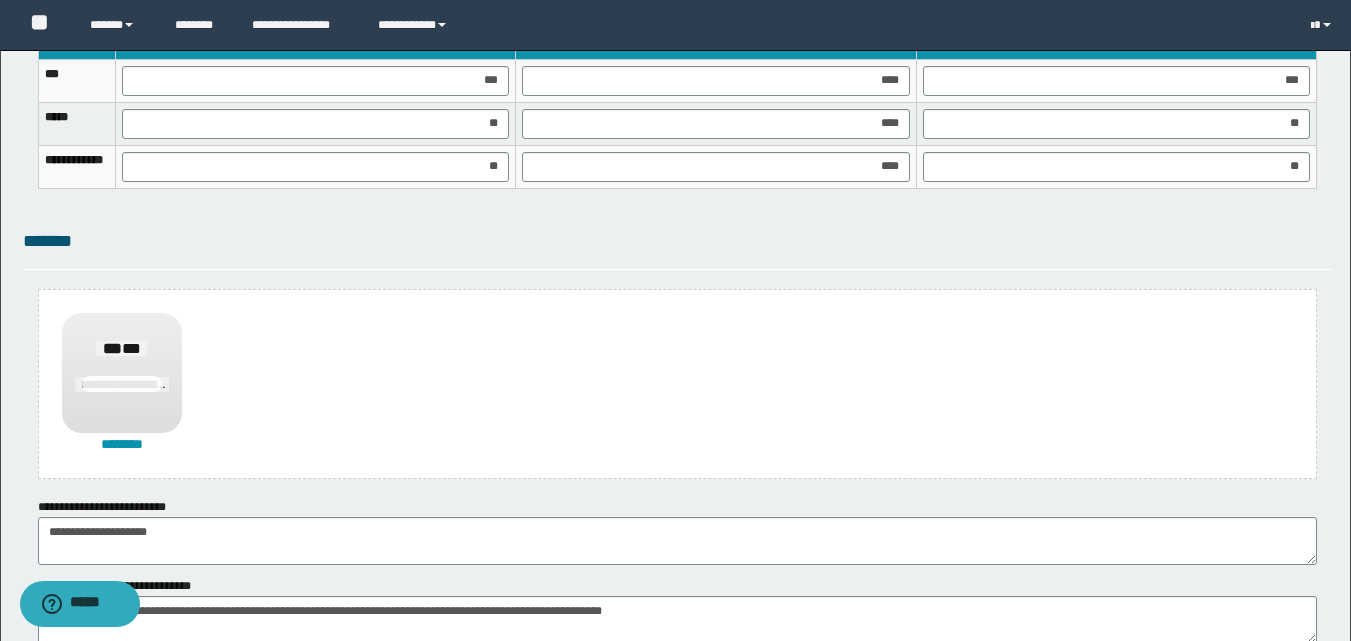scroll, scrollTop: 1759, scrollLeft: 0, axis: vertical 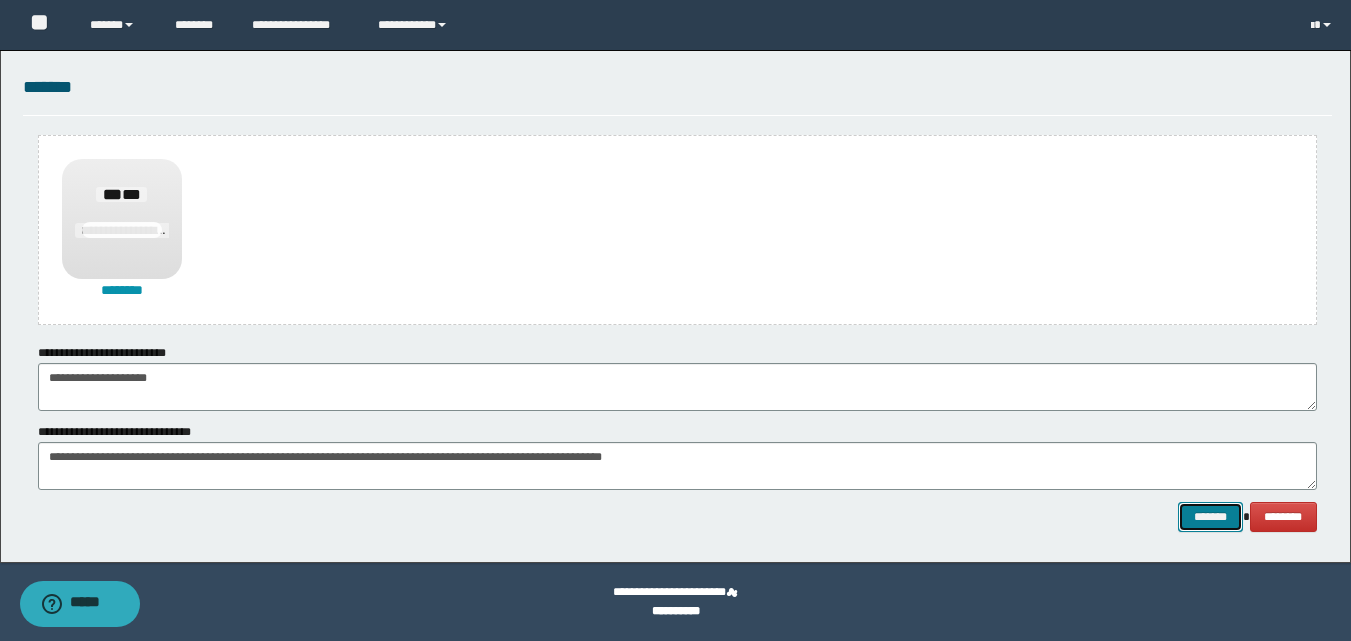 click on "*******" at bounding box center [1210, 517] 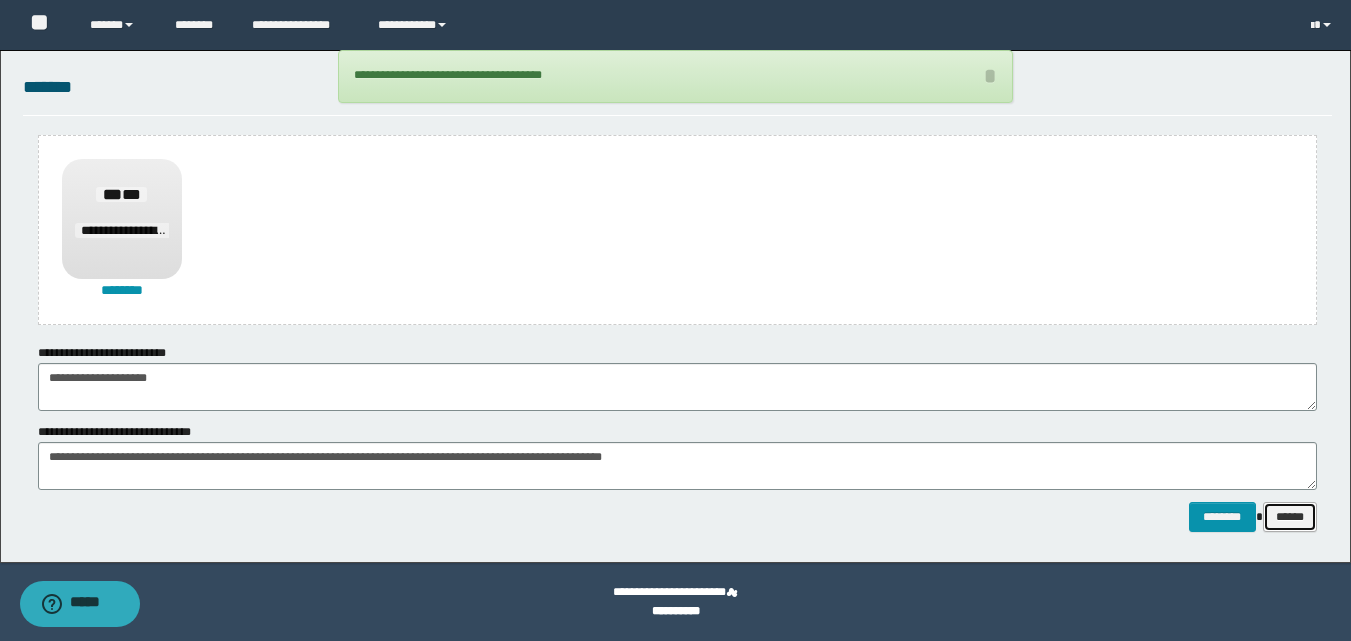 click on "******" at bounding box center [1290, 517] 